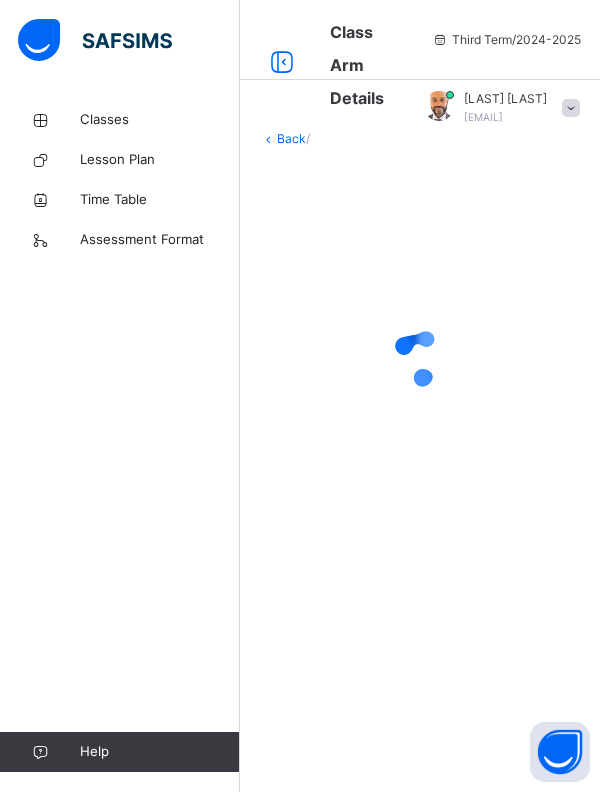 scroll, scrollTop: 0, scrollLeft: 0, axis: both 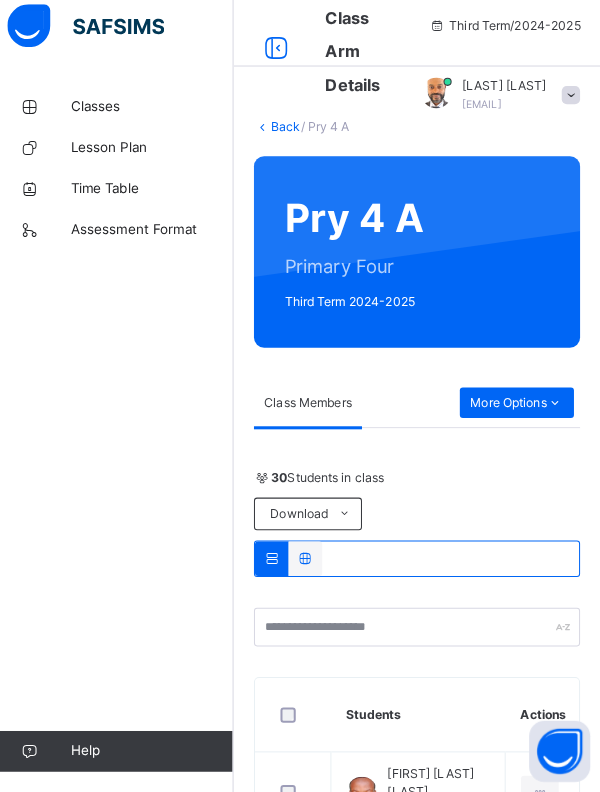 click on "[FIRST] [LAST]" at bounding box center (505, 99) 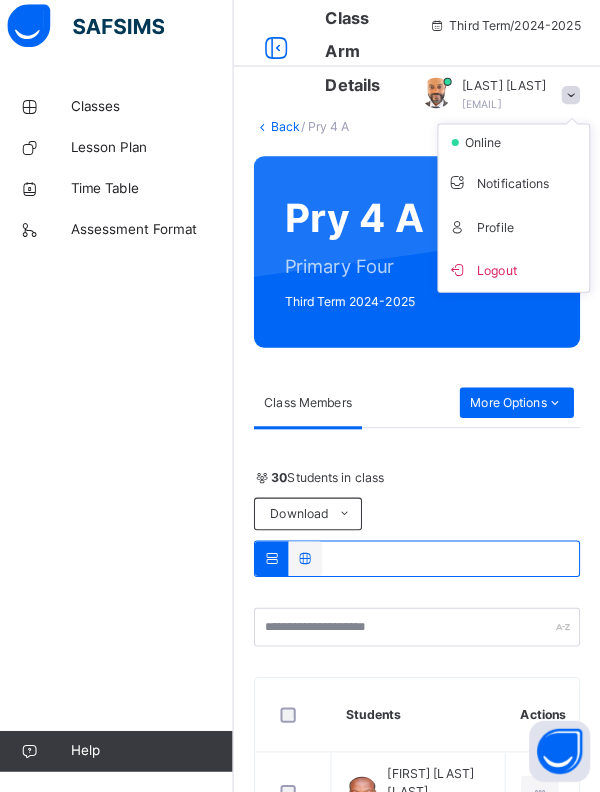 click on "Logout" at bounding box center (515, 279) 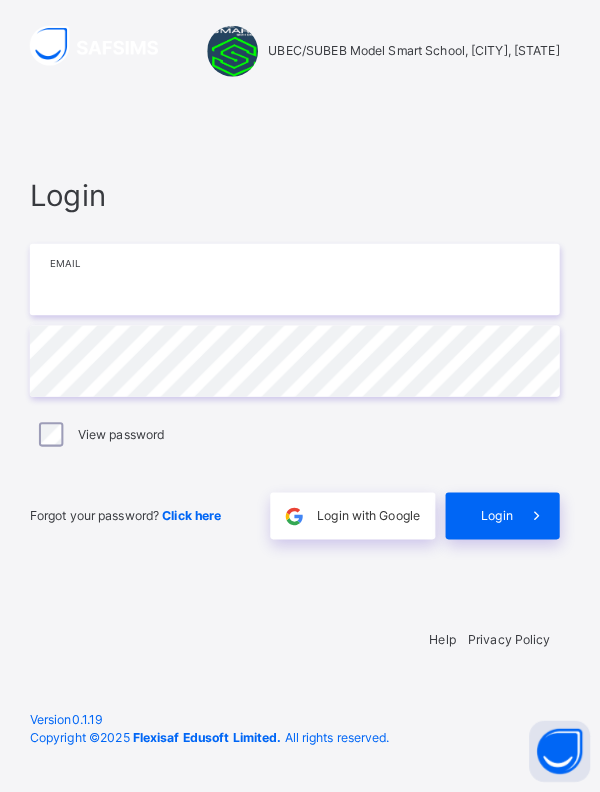 click at bounding box center [300, 289] 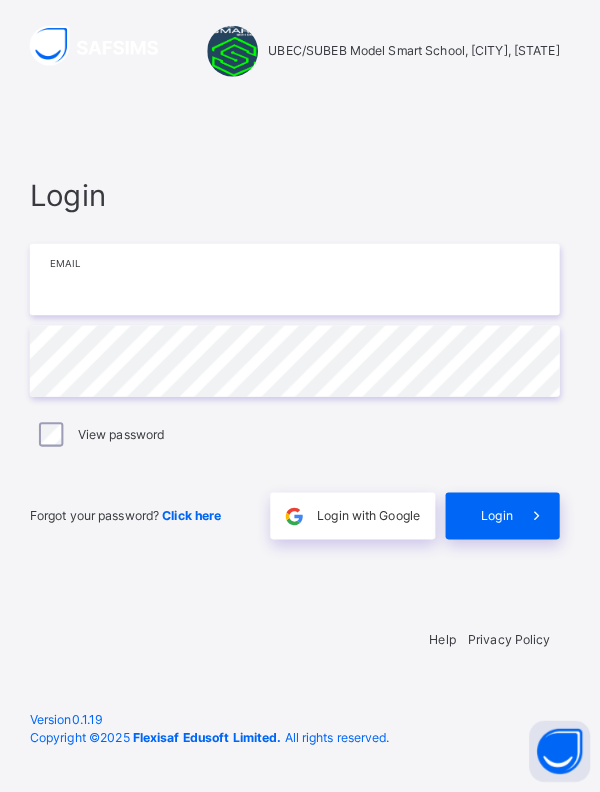 type on "**********" 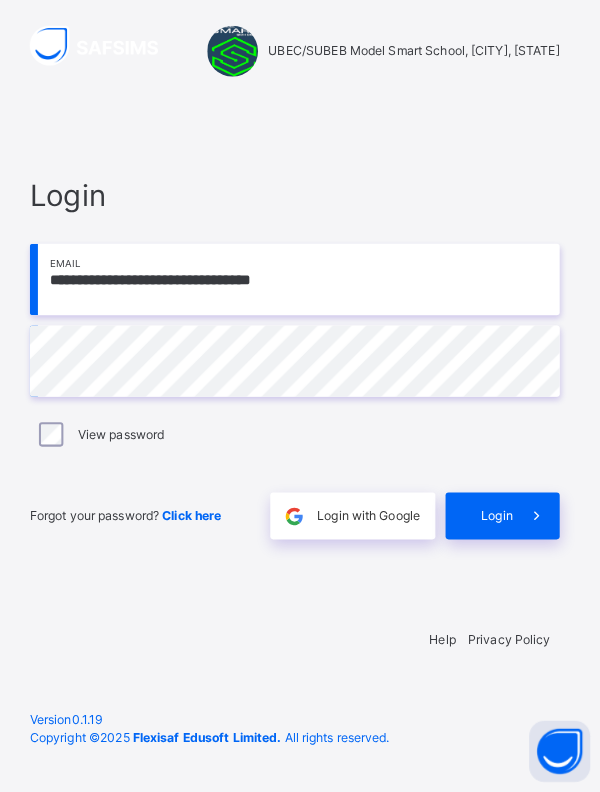 scroll, scrollTop: 21, scrollLeft: 0, axis: vertical 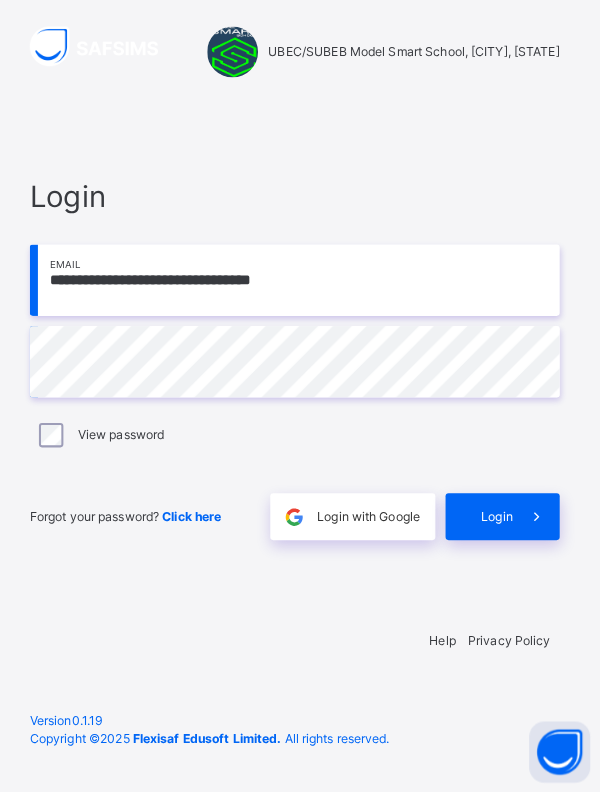 click on "Login" at bounding box center [498, 521] 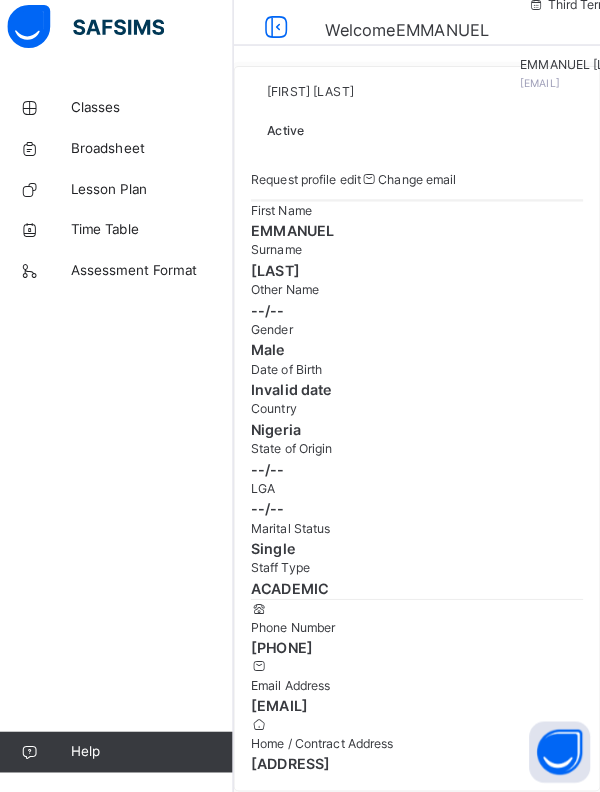 click at bounding box center [40, 120] 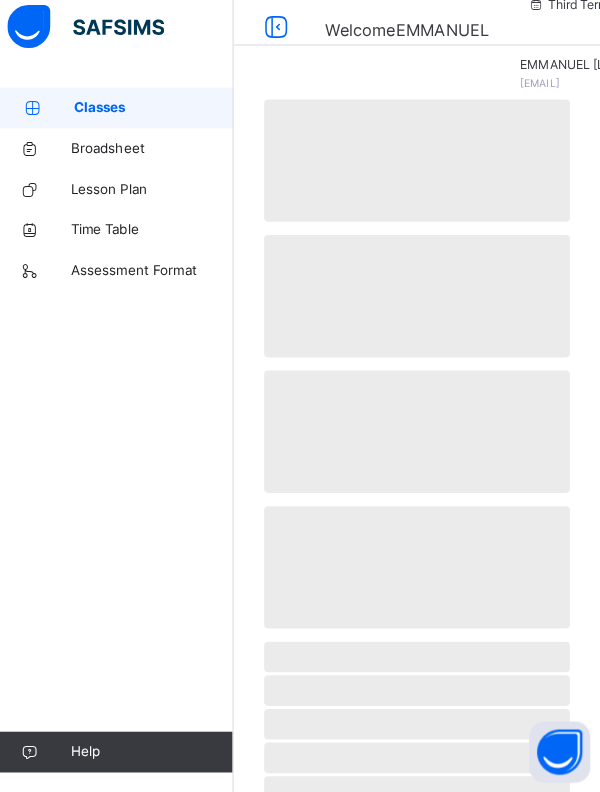 scroll, scrollTop: 0, scrollLeft: 0, axis: both 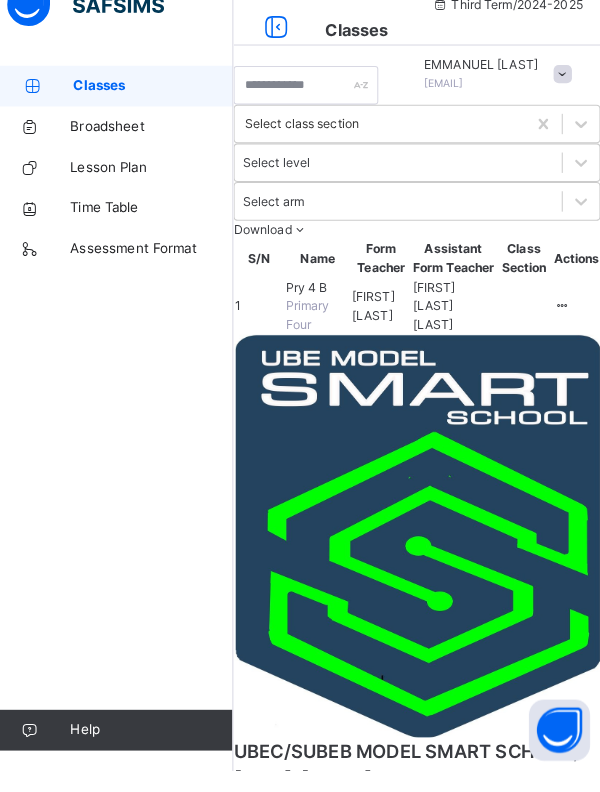 click on "Pry 4   B" at bounding box center (311, 317) 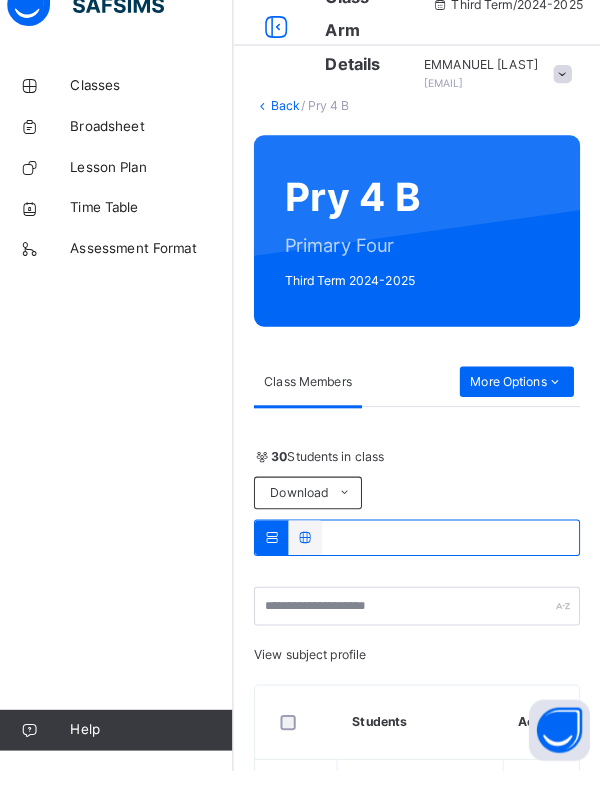 click on "More Options" at bounding box center [518, 410] 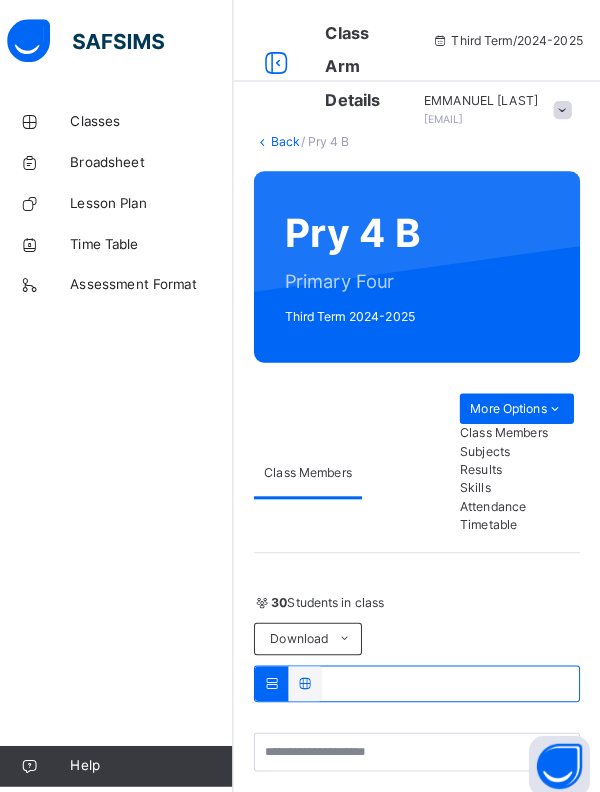 click on "More Options" at bounding box center [518, 401] 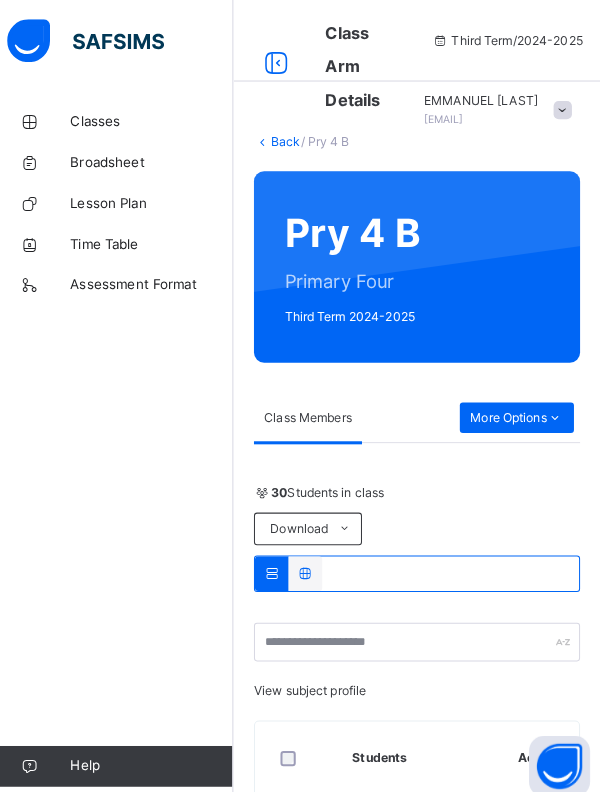 click on "More Options" at bounding box center [518, 410] 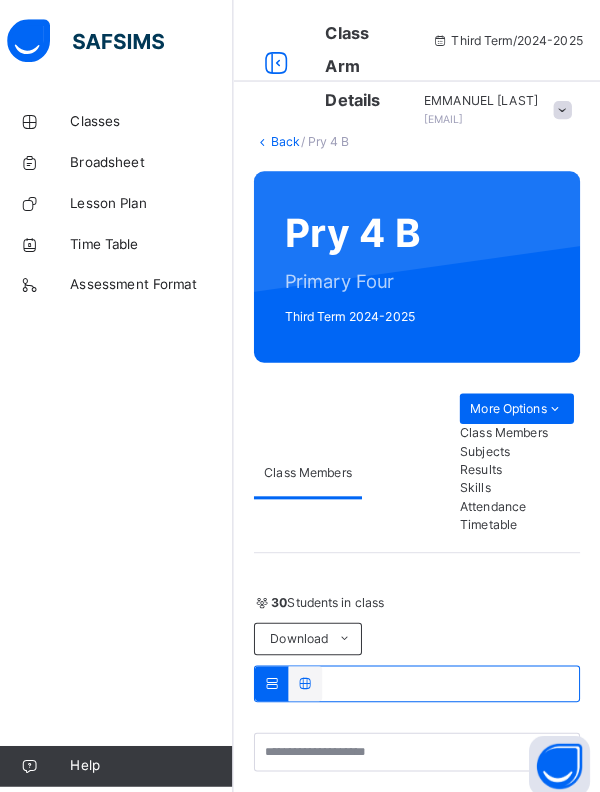 click on "Attendance" at bounding box center (518, 497) 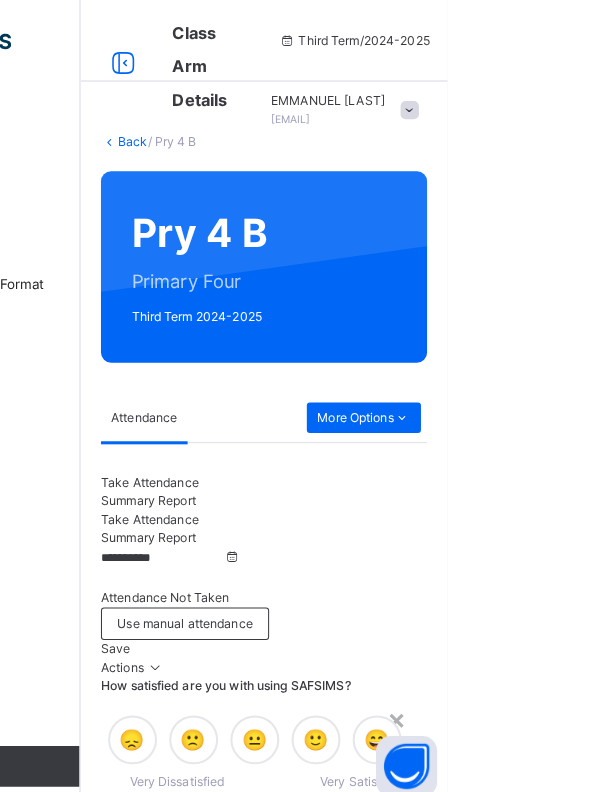 click on "Close" at bounding box center [544, 842] 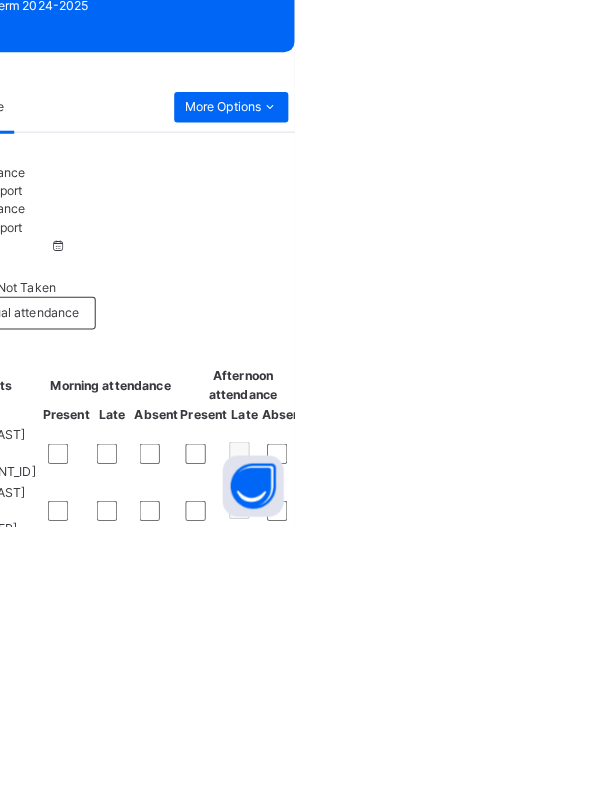scroll, scrollTop: 159, scrollLeft: 0, axis: vertical 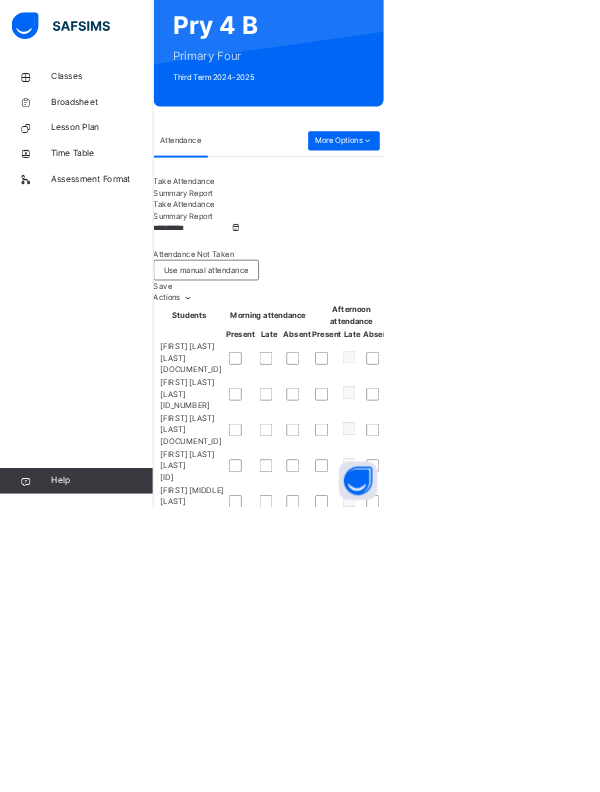 click on "Use manual attendance" at bounding box center (322, 423) 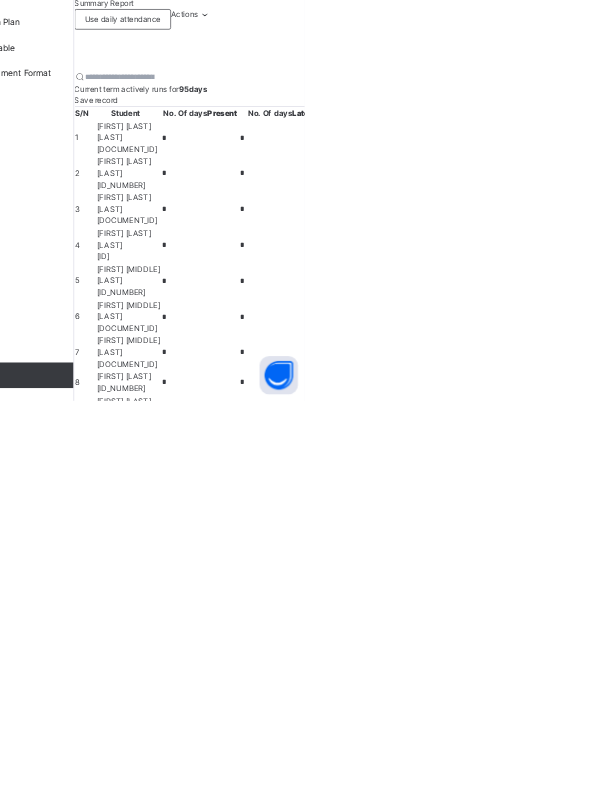 scroll, scrollTop: 328, scrollLeft: 0, axis: vertical 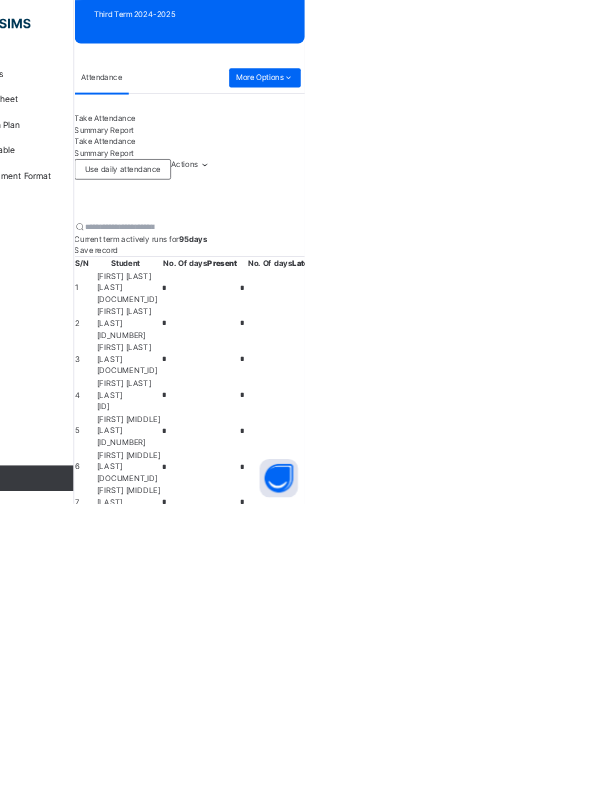click on "Actions" at bounding box center [413, 261] 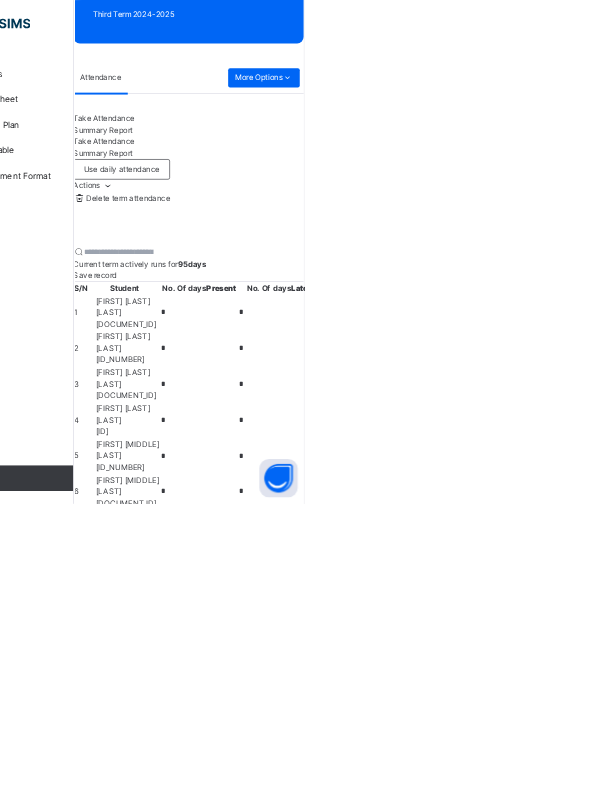 click on "Back  / Pry 4 B Pry 4 B Primary Four Third Term 2024-2025 Class Members Subjects Results Skills Attendance Timetable Form Teacher Attendance More Options   30  Students in class Download Pdf Report Excel Report View subject profile UBEC/SUBEB Model Smart School, [CITY], [STATE] Date: [DATE], [TIME] Class Members Class:  Pry 4 B Total no. of Students:  30 Term:  Third Term Session:  2024-2025 S/NO Admission No. Last Name First Name Other Name 1 [DOCUMENT_ID] [LAST] [FIRST] [MIDDLE] 2 [DOCUMENT_ID] [LAST] [FIRST] [MIDDLE] 3 [DOCUMENT_ID] [LAST] [FIRST] [MIDDLE] 4 [DOCUMENT_ID] [LAST] [FIRST] [MIDDLE] 5 [DOCUMENT_ID] [LAST] [FIRST] [MIDDLE] 6 [DOCUMENT_ID] [LAST] [FIRST] [MIDDLE] 7 [DOCUMENT_ID] [LAST] [FIRST] [MIDDLE] 8 [DOCUMENT_ID] [LAST] [FIRST] [MIDDLE] 9 [DOCUMENT_ID] [LAST] [FIRST] [MIDDLE] 10 [DOCUMENT_ID] [LAST] [FIRST] [MIDDLE] 11 [DOCUMENT_ID] [LAST] [FIRST] [MIDDLE] 12 [DOCUMENT_ID] [LAST] [FIRST] [MIDDLE] 13 [DOCUMENT_ID] [LAST] [FIRST] [MIDDLE] 14" at bounding box center [420, 2976] 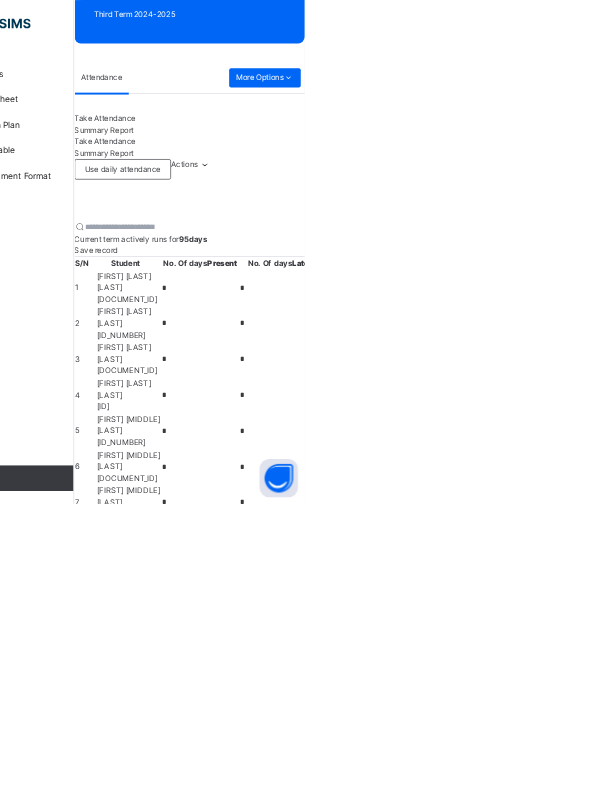 scroll, scrollTop: 254, scrollLeft: 0, axis: vertical 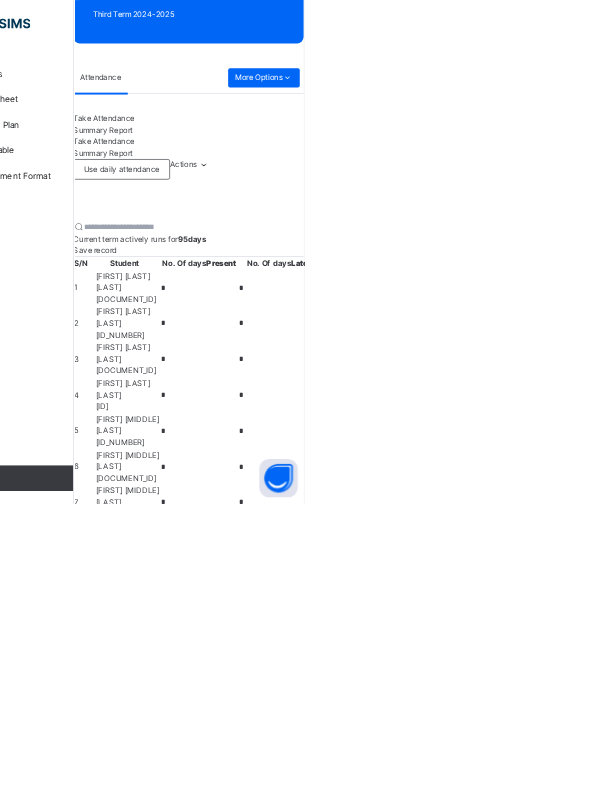click on "Take Attendance" at bounding box center (420, 226) 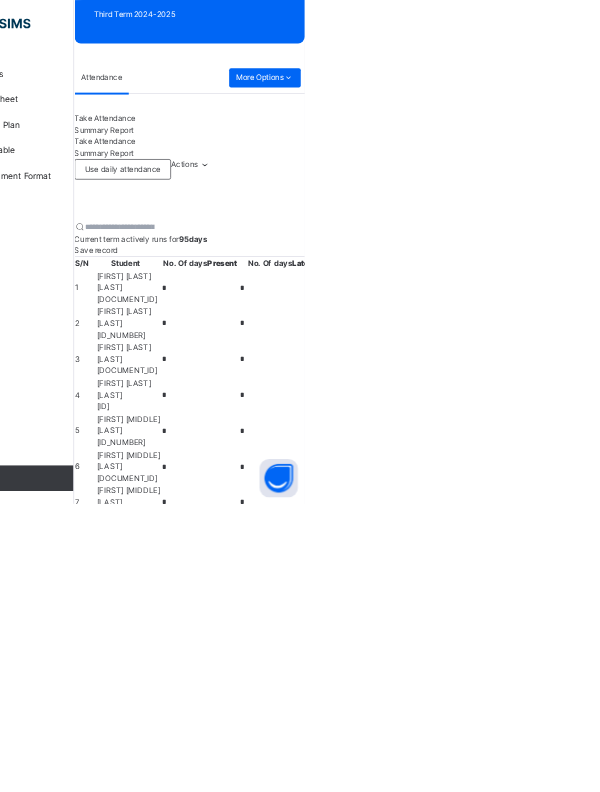 click on "Take Attendance" at bounding box center (288, 225) 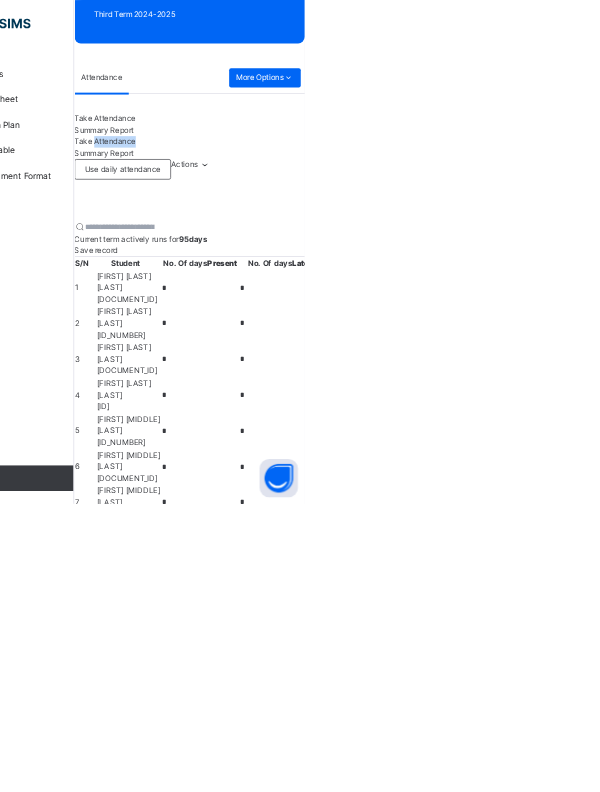 click on "Class Arm Details     Third Term  /  2024-2025   [FIRST] [LAST] [EMAIL] Classes Broadsheet Lesson Plan Time Table Assessment Format   Help Onboarding Great job! You have finished setting up all essential configurations. Our wizard which has lots of in-built templates will continue to guide you through with the academic configurations. Academic Configuration Steps Continue × Idle Mode Due to inactivity you would be logged out to the system in the next   15mins , click the "Resume" button to keep working or the "Log me out" button to log out of the system. Log me out Resume Back  / Pry 4 B Pry 4 B Primary Four Third Term 2024-2025 Class Members Subjects Results Skills Attendance Timetable Form Teacher Attendance More Options   30  Students in class Download Pdf Report Excel Report View subject profile UBEC/SUBEB Model Smart School, [CITY], [STATE] Date: [DATE], [TIME] Class Members Class:  Pry 4 B Total no. of Students:  30 Term:  Third Term Session:  2024-2025 S/NO" at bounding box center (300, 2916) 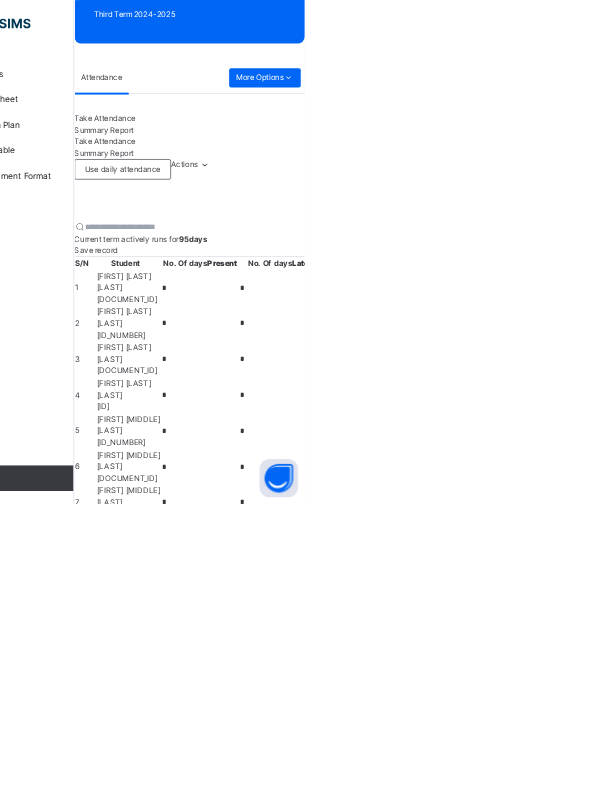 click on "*" at bounding box center (437, 454) 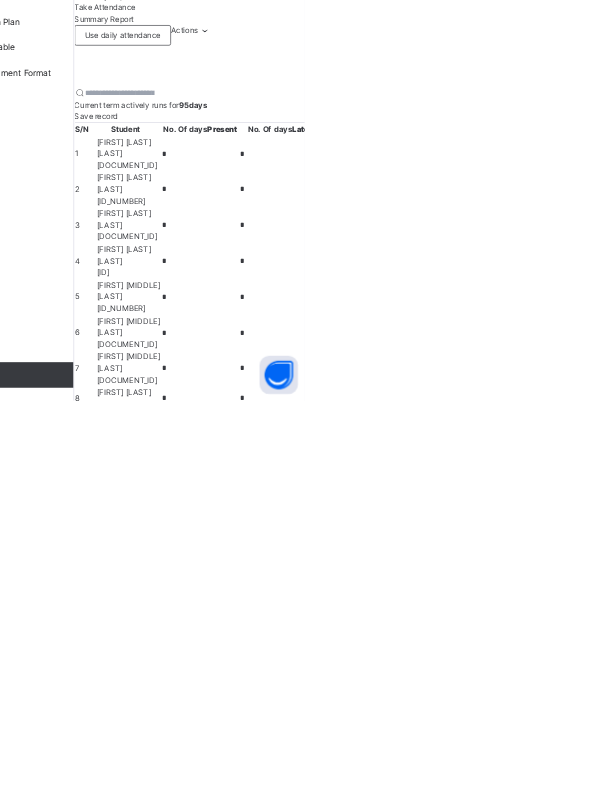scroll, scrollTop: 302, scrollLeft: 0, axis: vertical 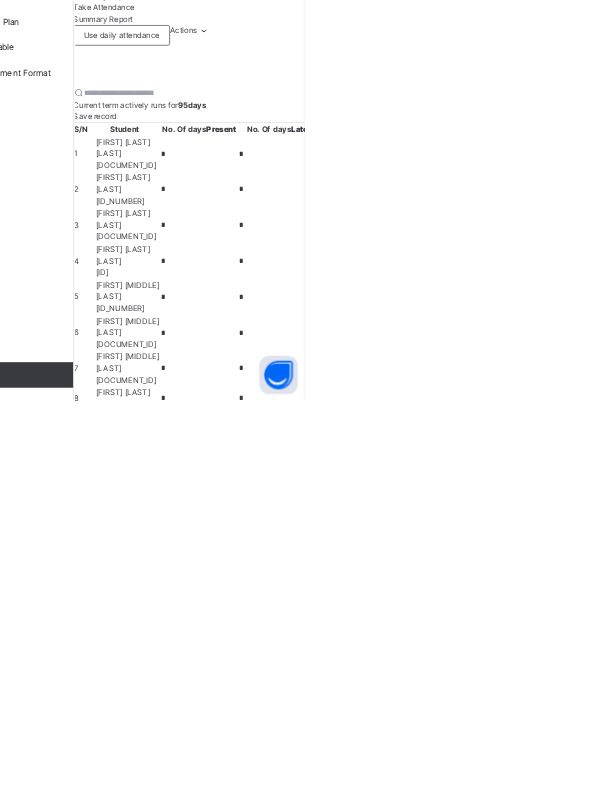 click on "*" at bounding box center (437, 406) 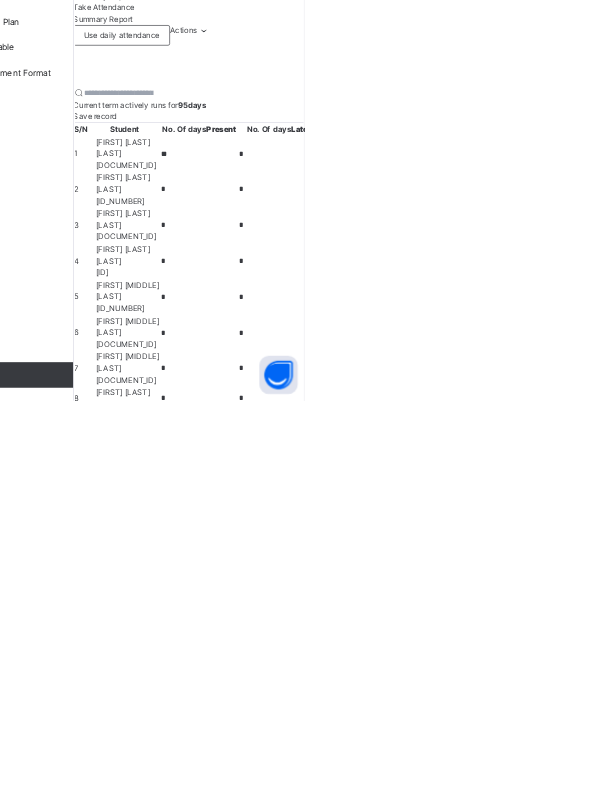 scroll, scrollTop: 302, scrollLeft: 0, axis: vertical 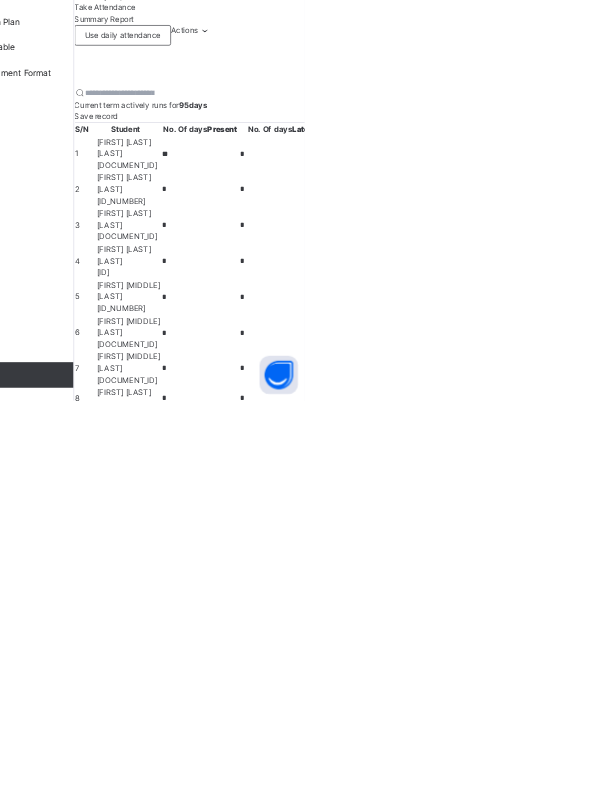 type on "**" 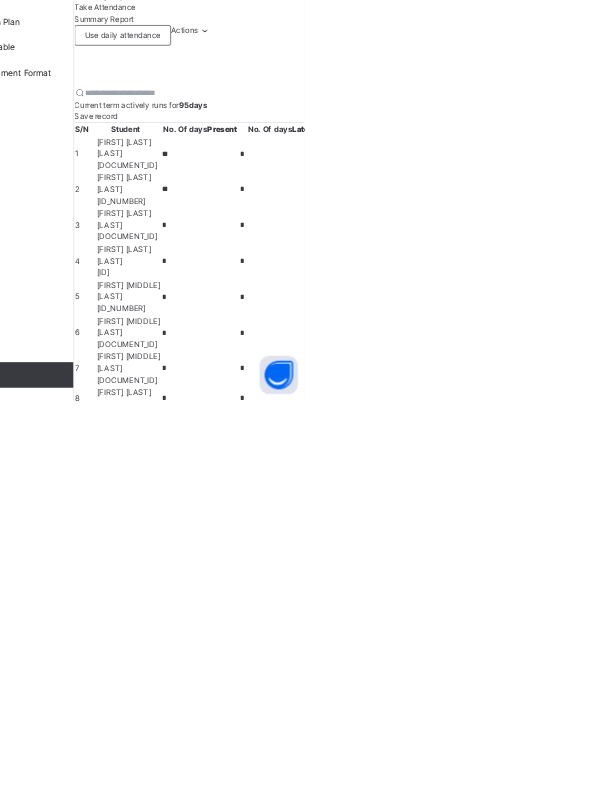 scroll, scrollTop: 302, scrollLeft: 0, axis: vertical 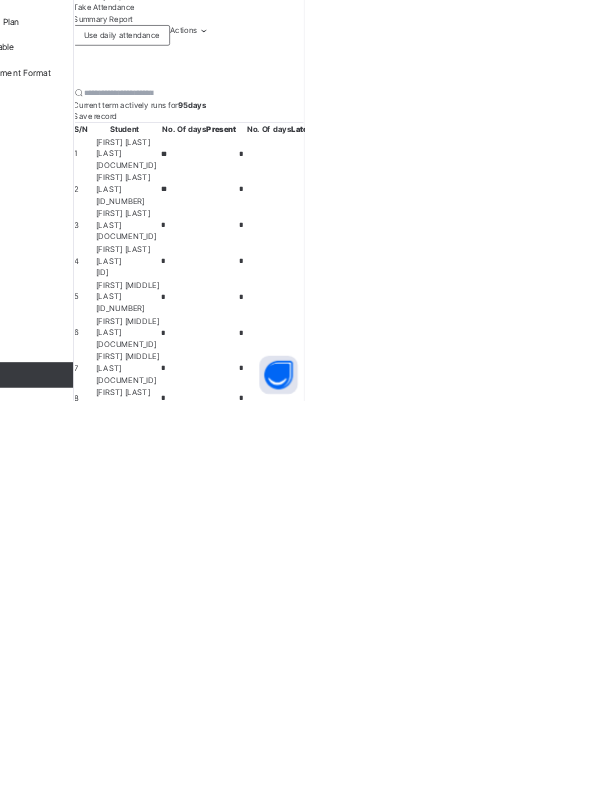 type on "**" 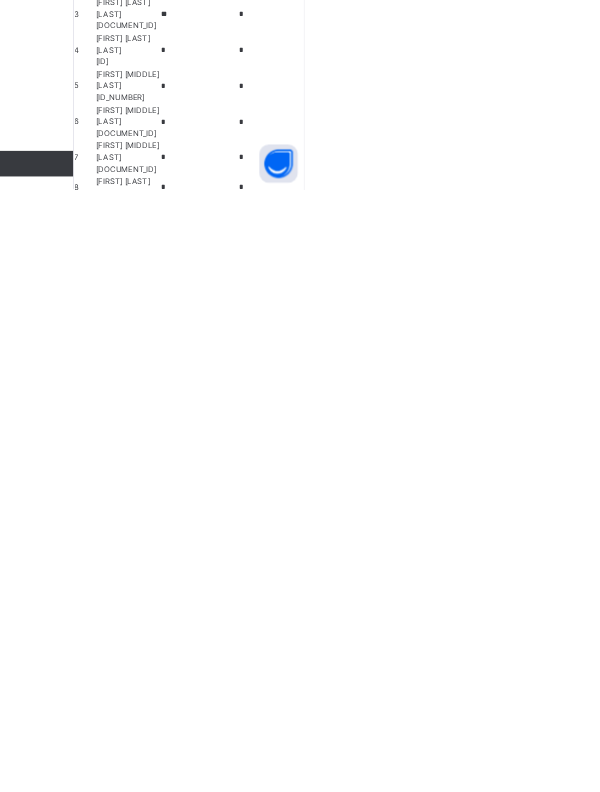 scroll, scrollTop: 302, scrollLeft: 0, axis: vertical 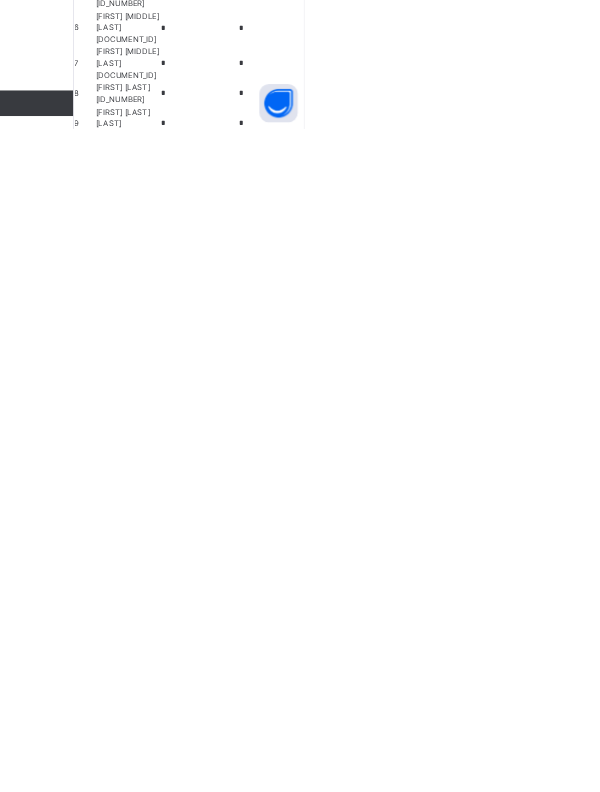 type on "**" 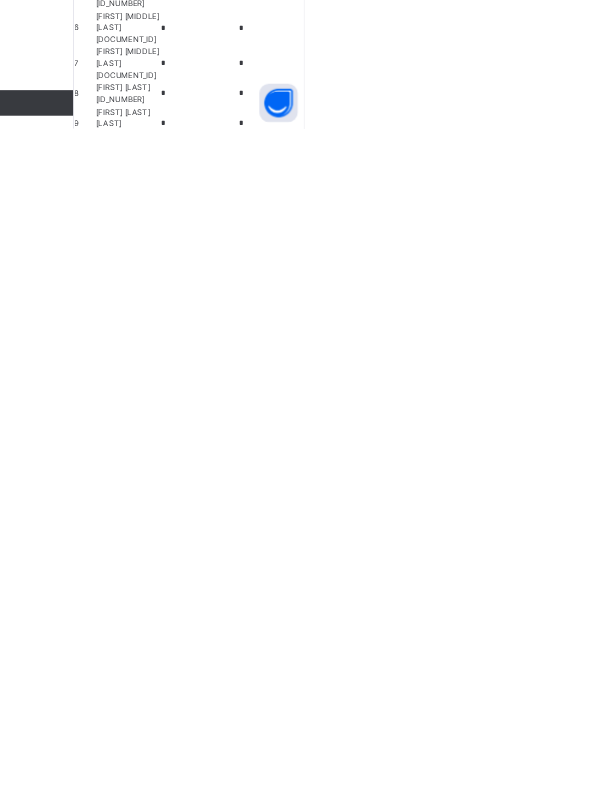 scroll, scrollTop: 354, scrollLeft: 0, axis: vertical 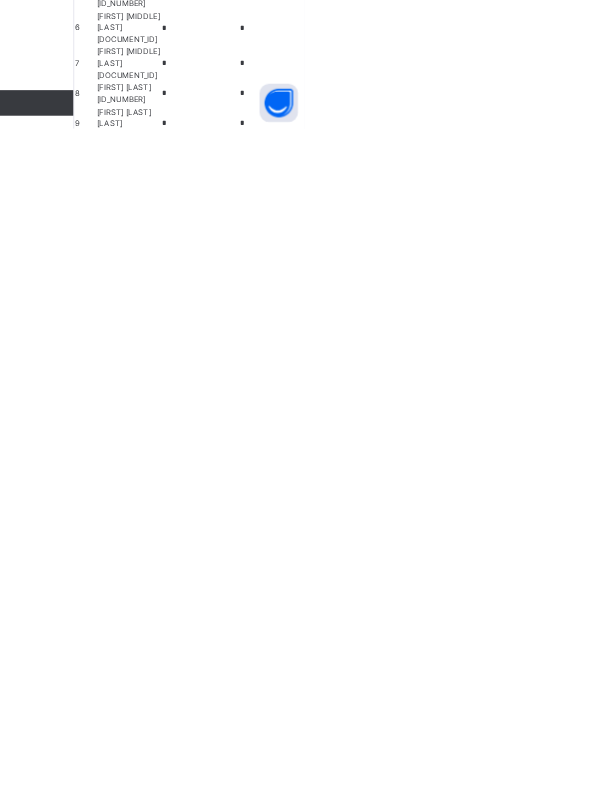 type on "**" 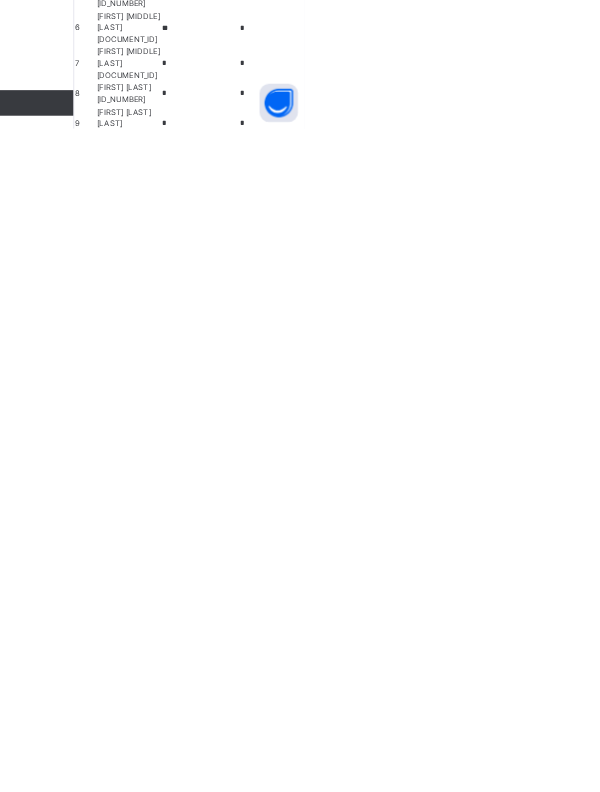 scroll, scrollTop: 353, scrollLeft: 0, axis: vertical 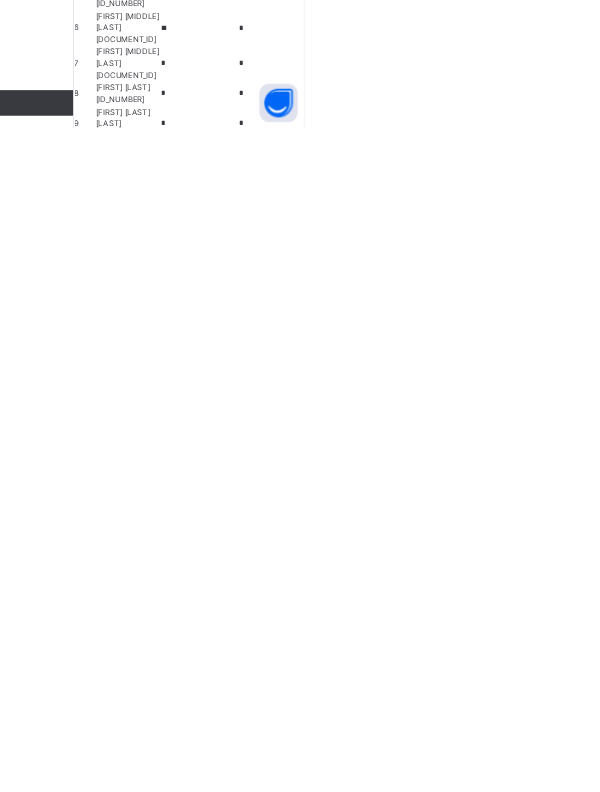 type on "**" 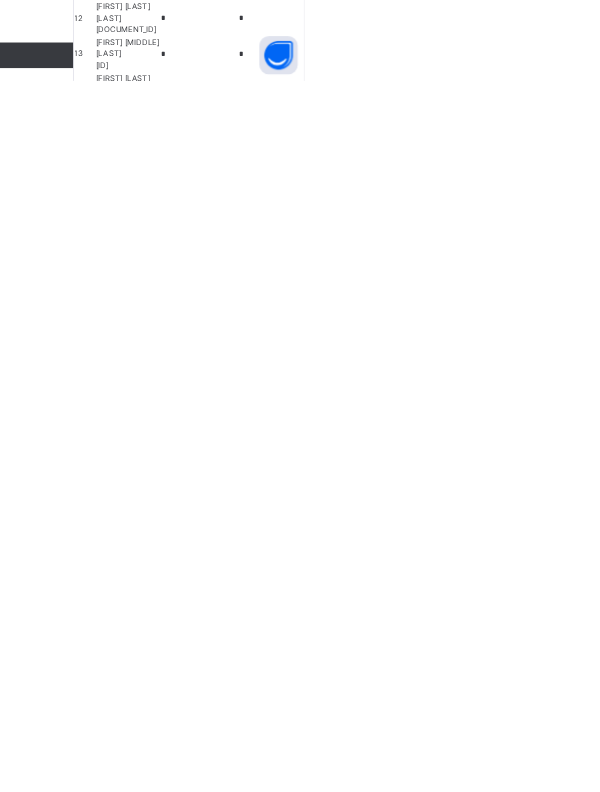 scroll, scrollTop: 613, scrollLeft: 0, axis: vertical 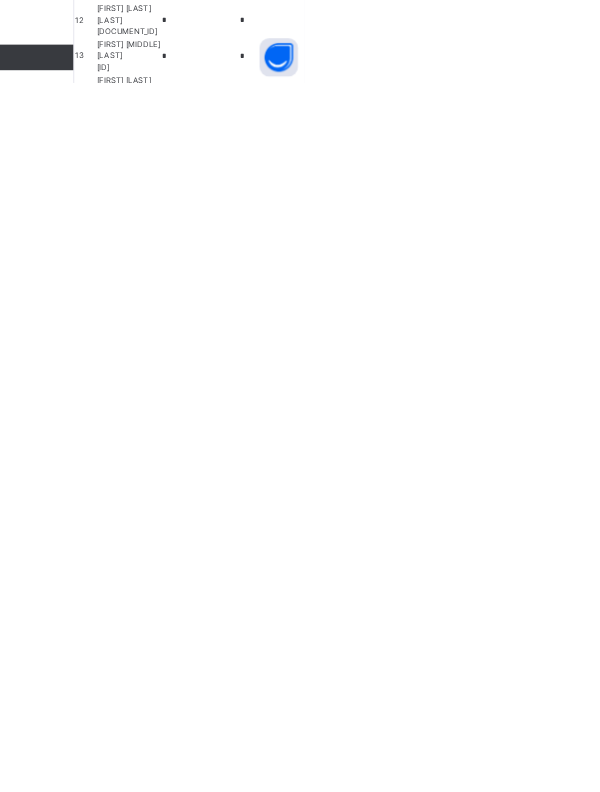 type on "**" 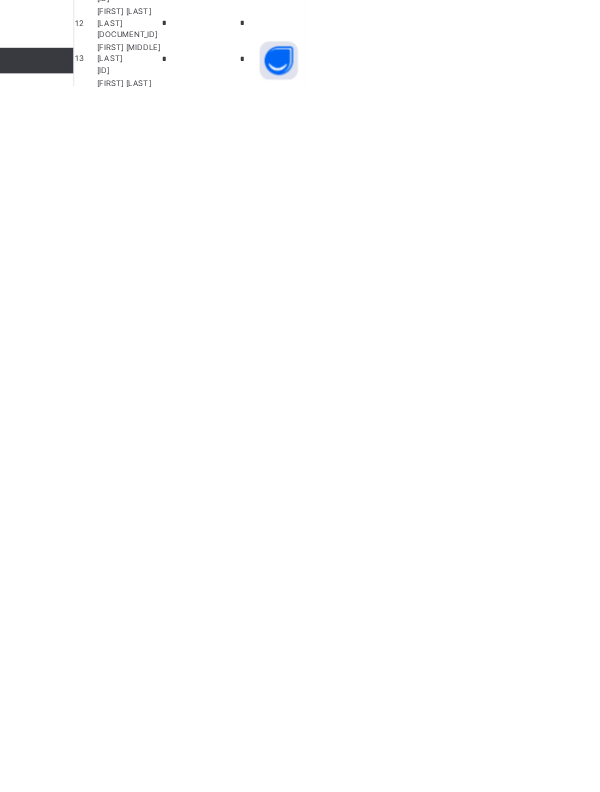 click on "*" at bounding box center [437, 478] 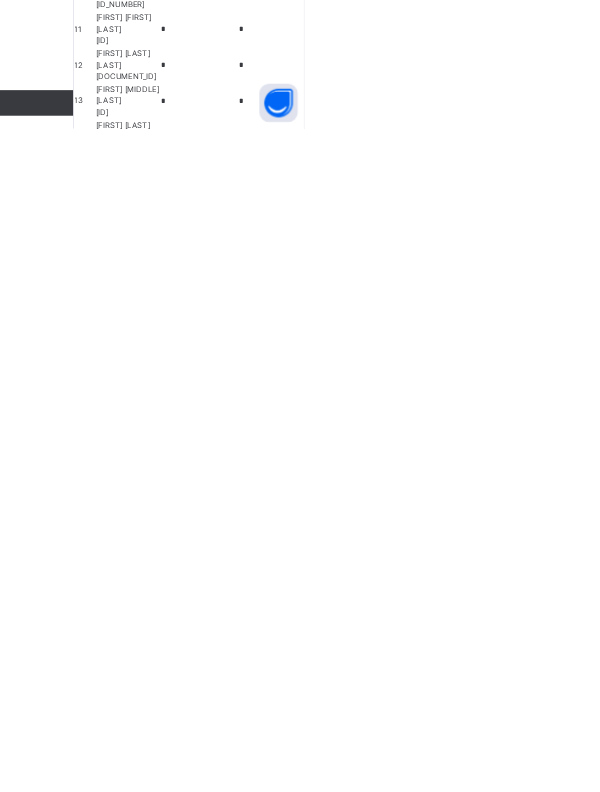scroll, scrollTop: 613, scrollLeft: 0, axis: vertical 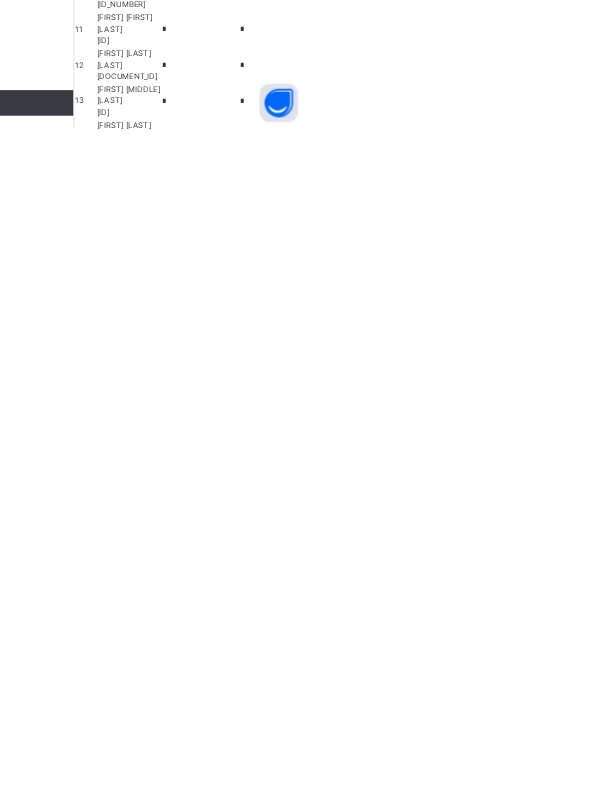 type on "**" 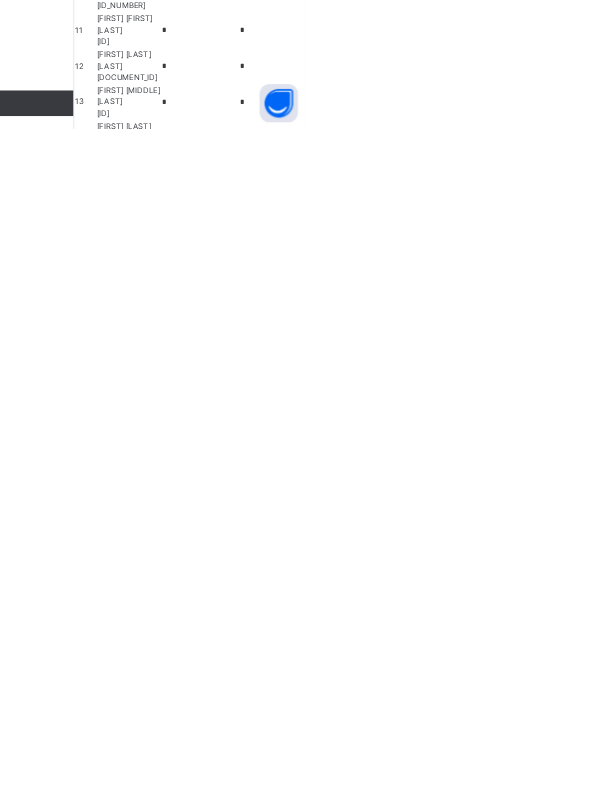 type on "**" 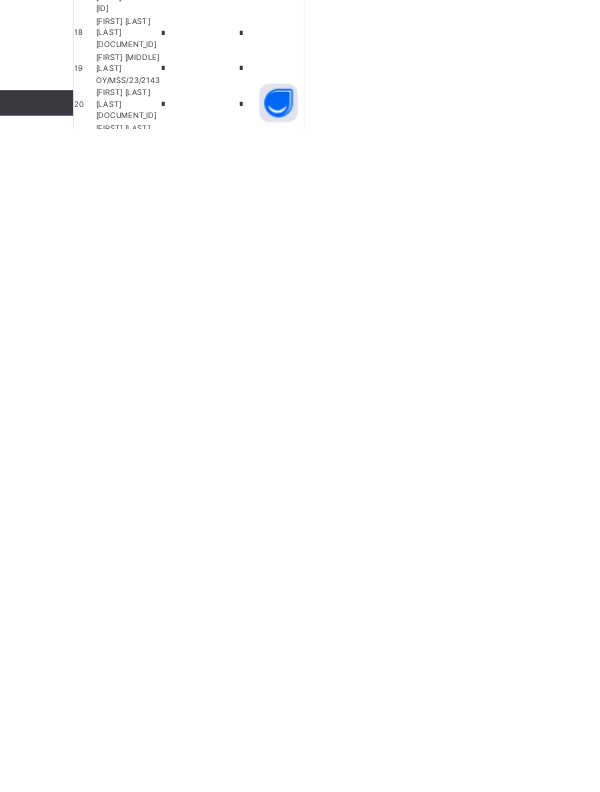 type on "**" 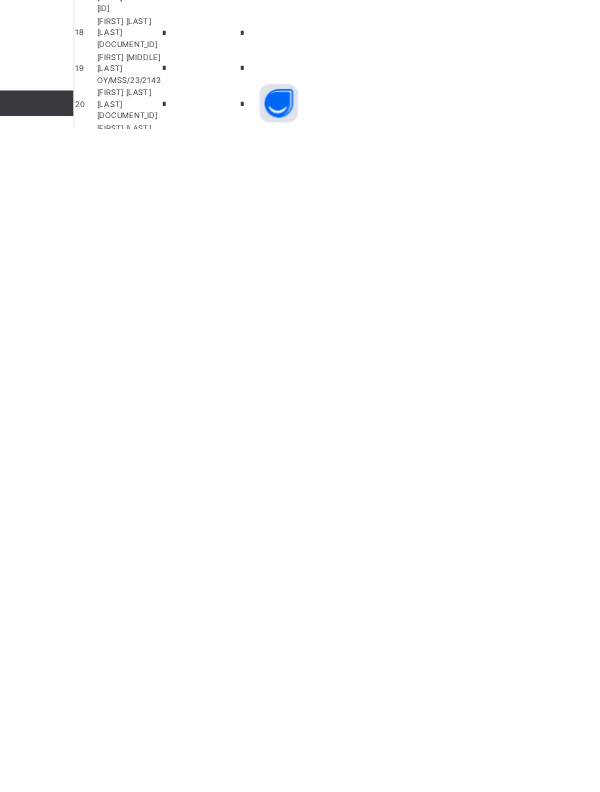 type on "**" 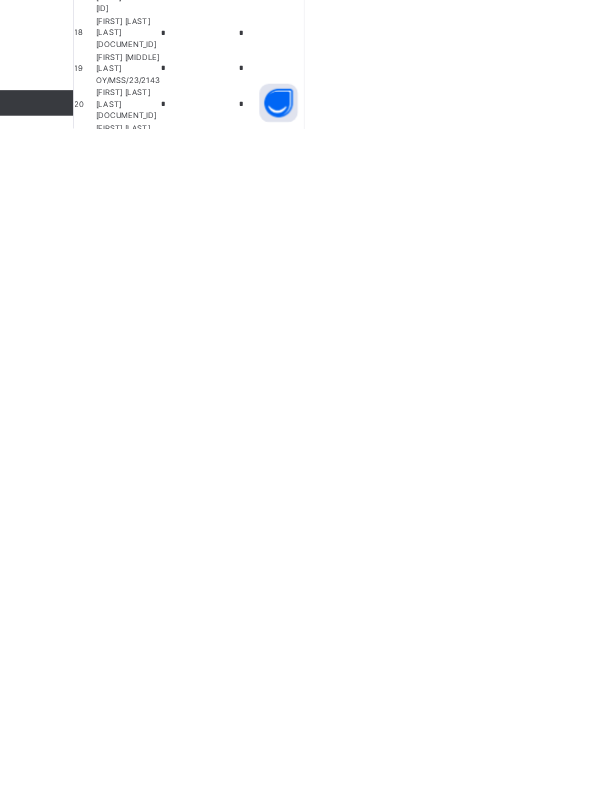 type on "**" 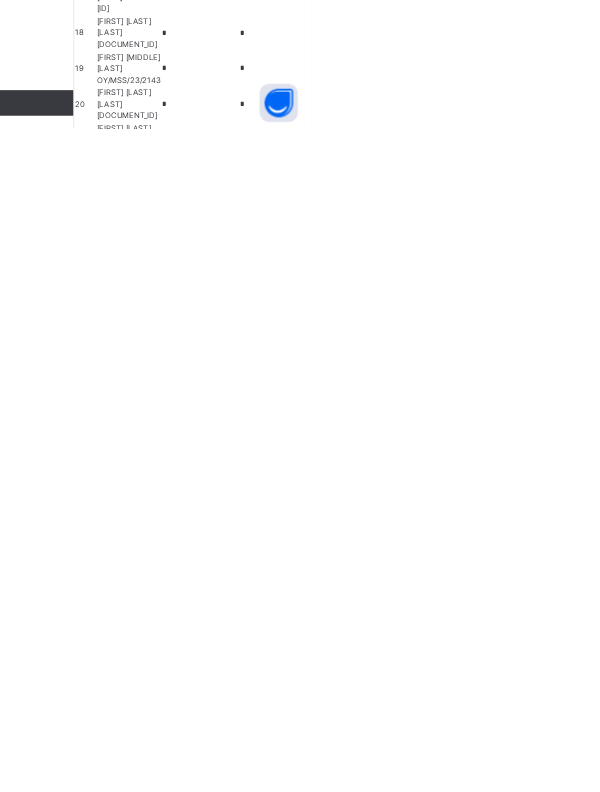 scroll, scrollTop: 999, scrollLeft: 0, axis: vertical 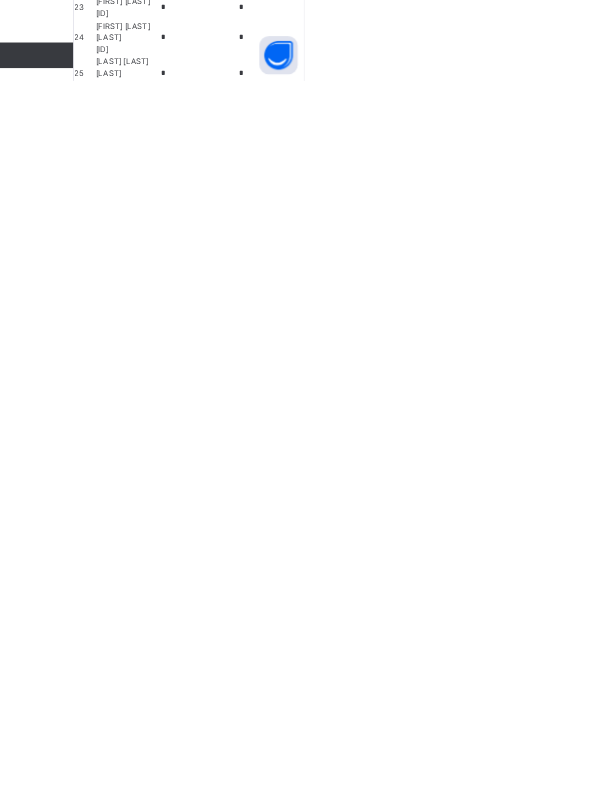 type on "**" 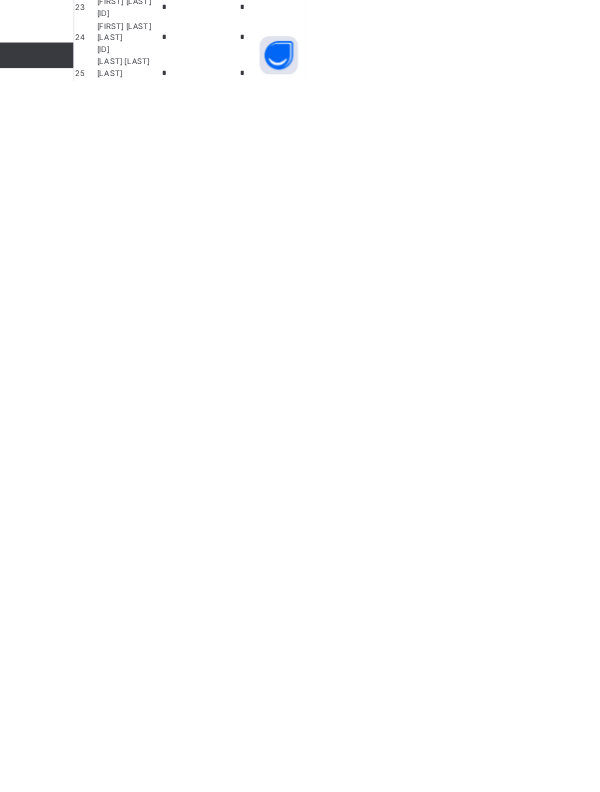 type on "**" 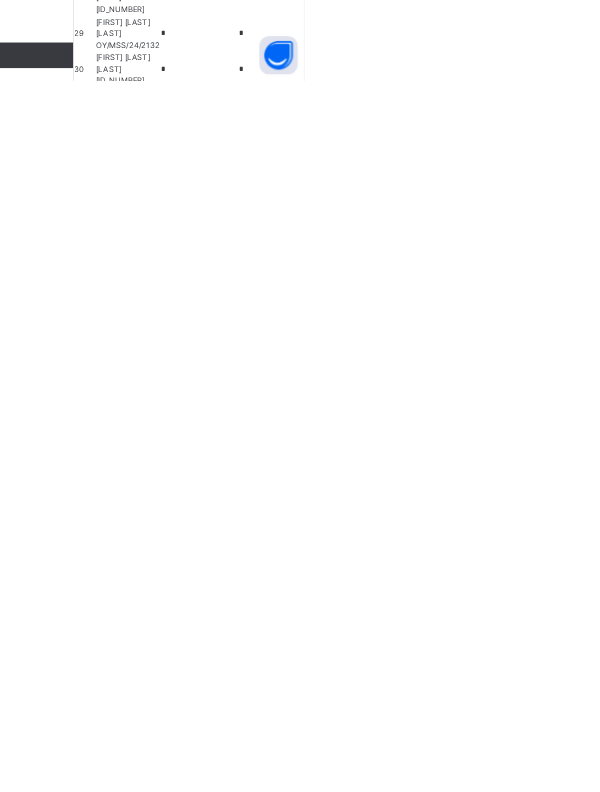 scroll, scrollTop: 1504, scrollLeft: 0, axis: vertical 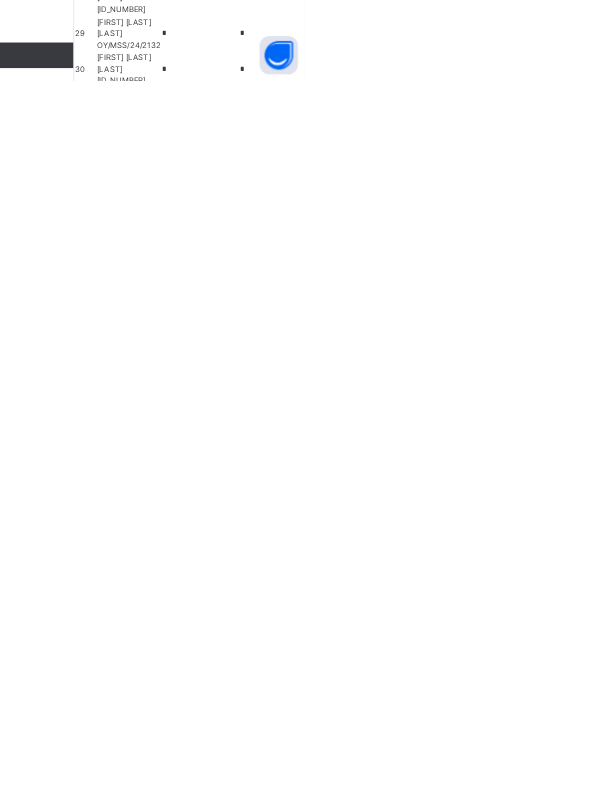 type on "**" 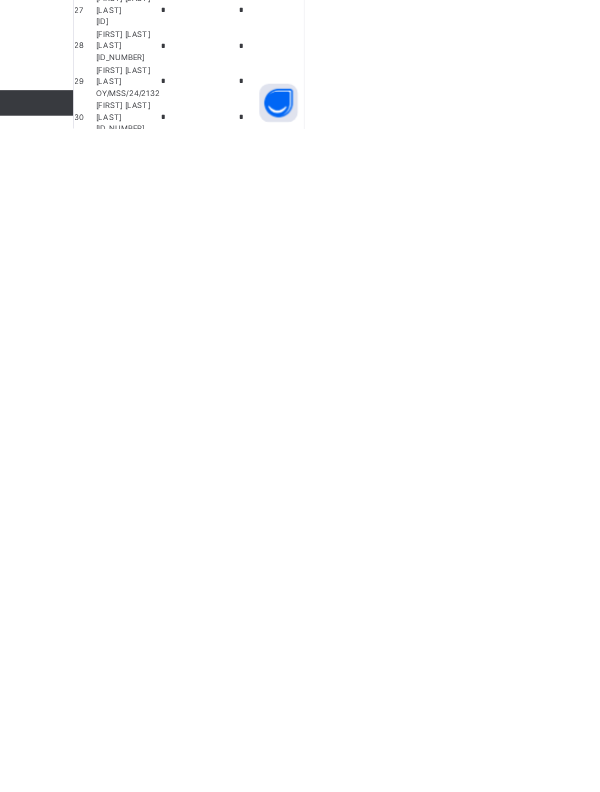 scroll, scrollTop: 1503, scrollLeft: 0, axis: vertical 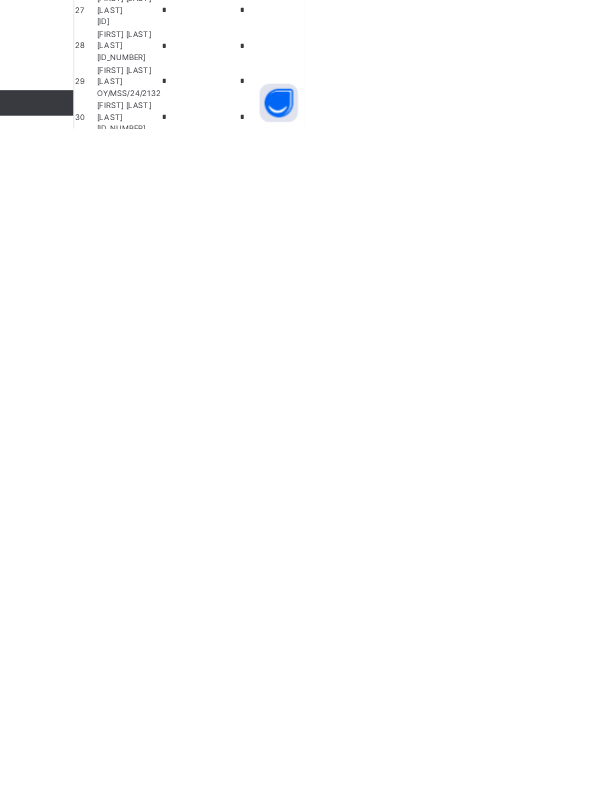 type on "**" 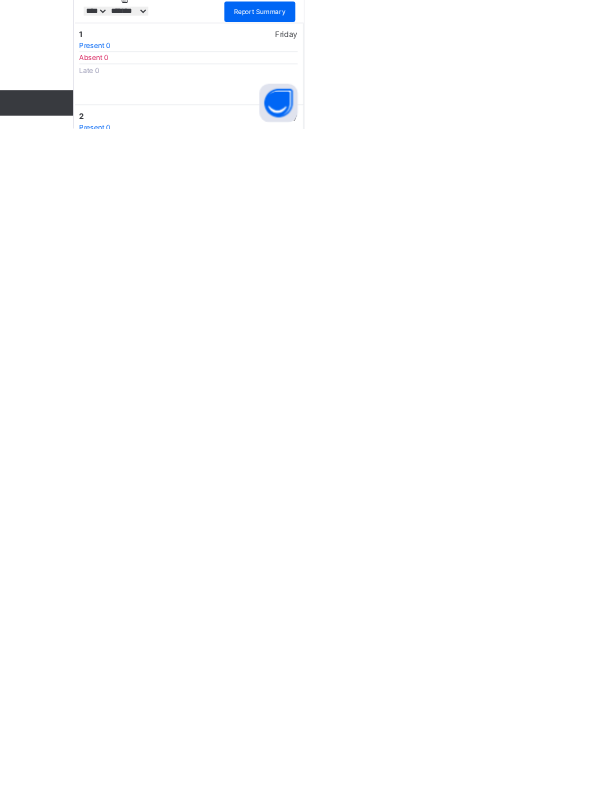 scroll, scrollTop: 1725, scrollLeft: 0, axis: vertical 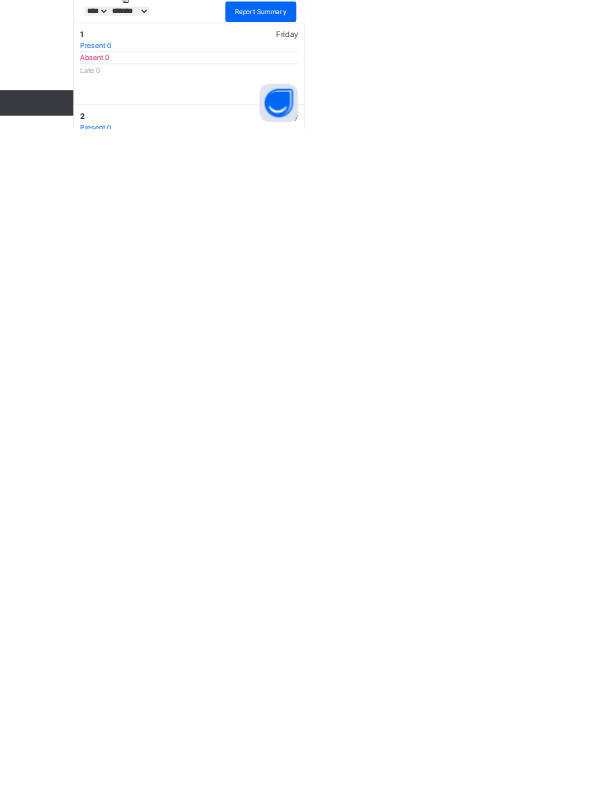 type on "**" 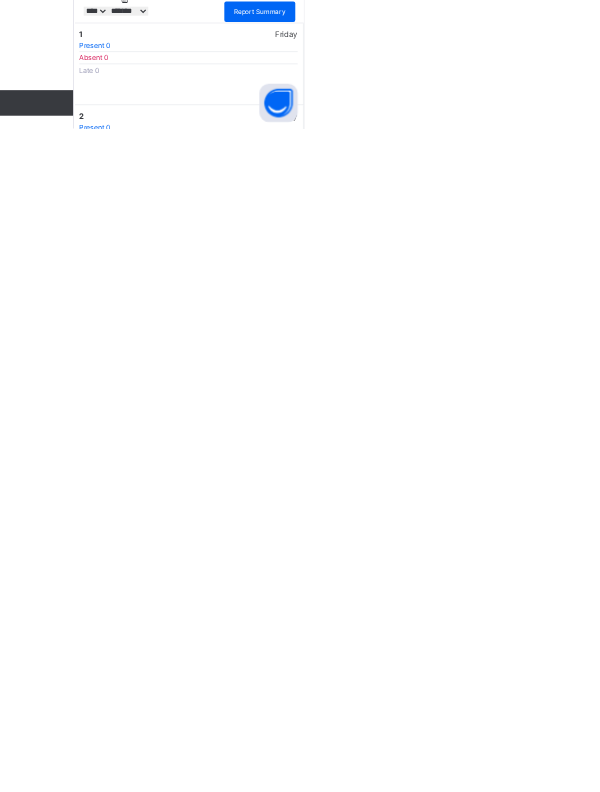 type on "*" 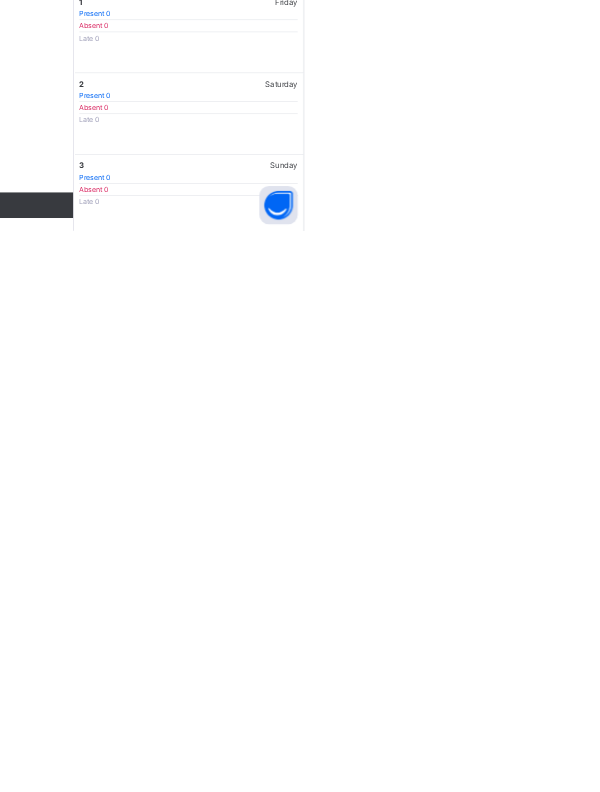 click on "*" at bounding box center (437, -238) 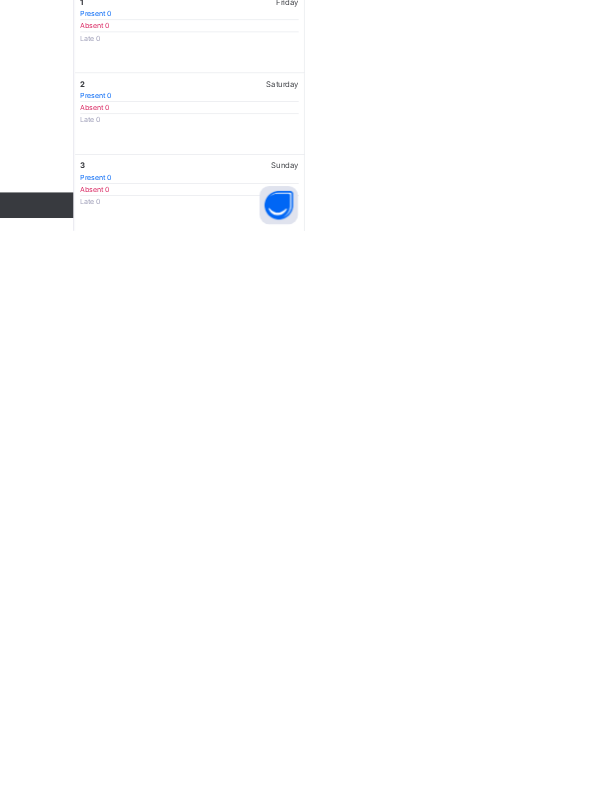 click on "**" at bounding box center [437, -182] 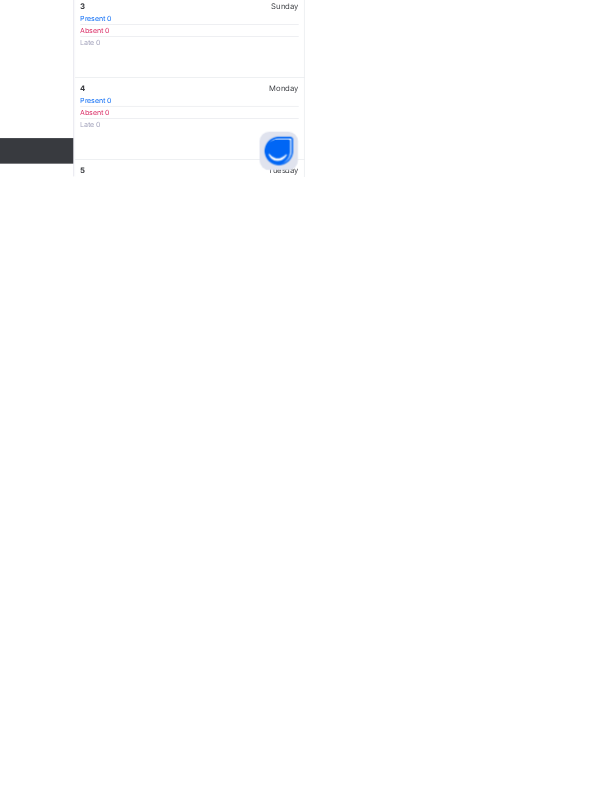 scroll, scrollTop: 2099, scrollLeft: 0, axis: vertical 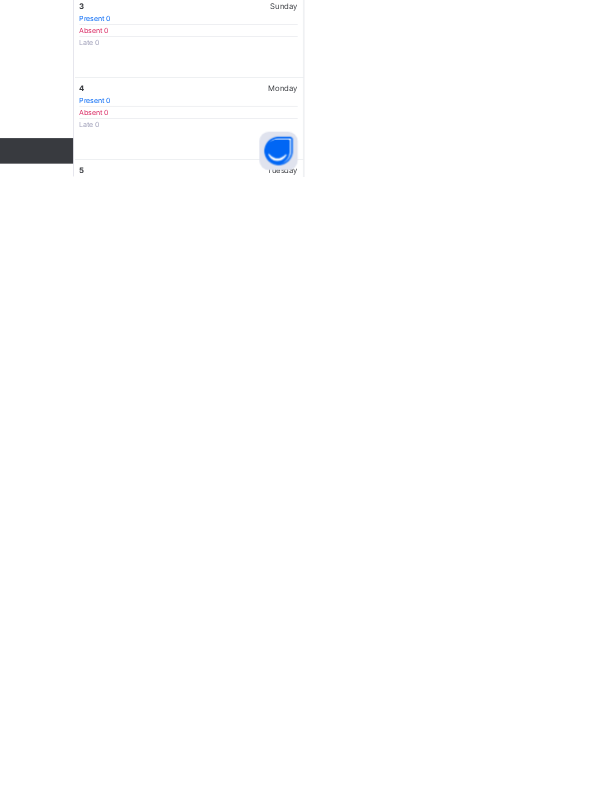type on "**" 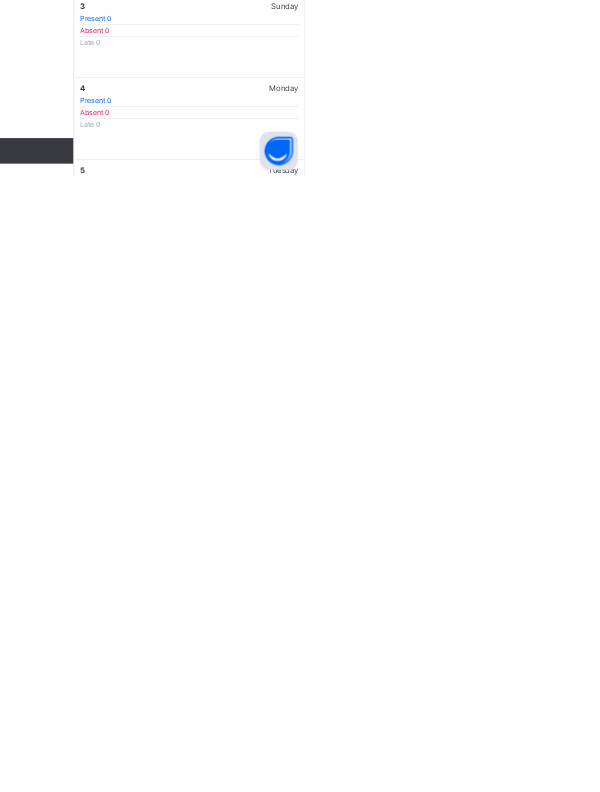 scroll, scrollTop: 2099, scrollLeft: 0, axis: vertical 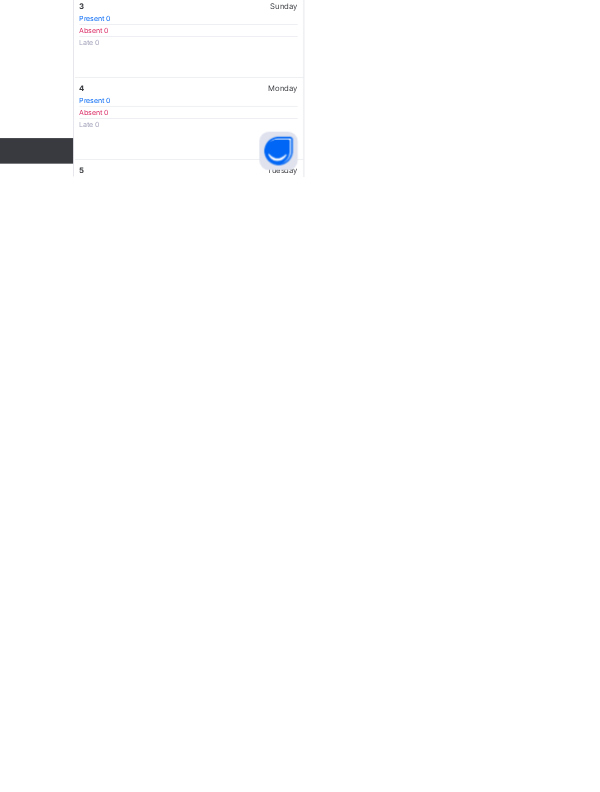 type on "**" 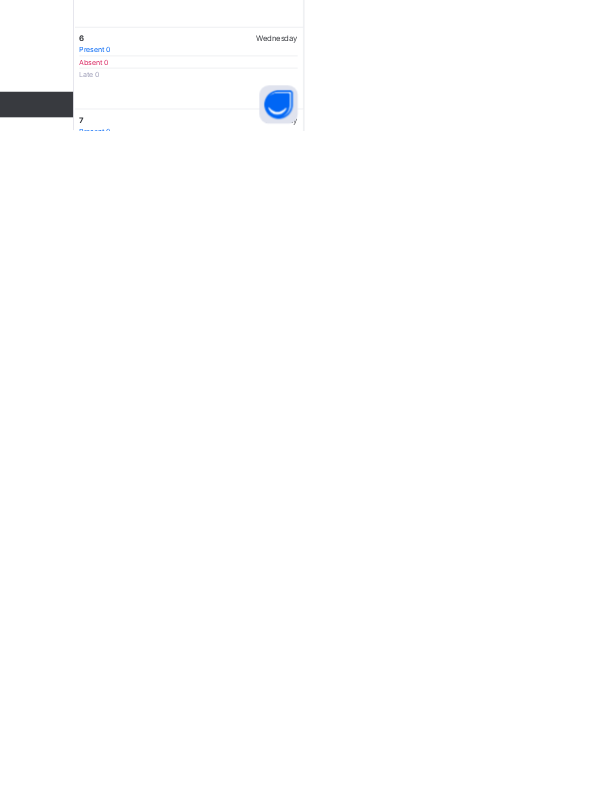 scroll, scrollTop: 2362, scrollLeft: 0, axis: vertical 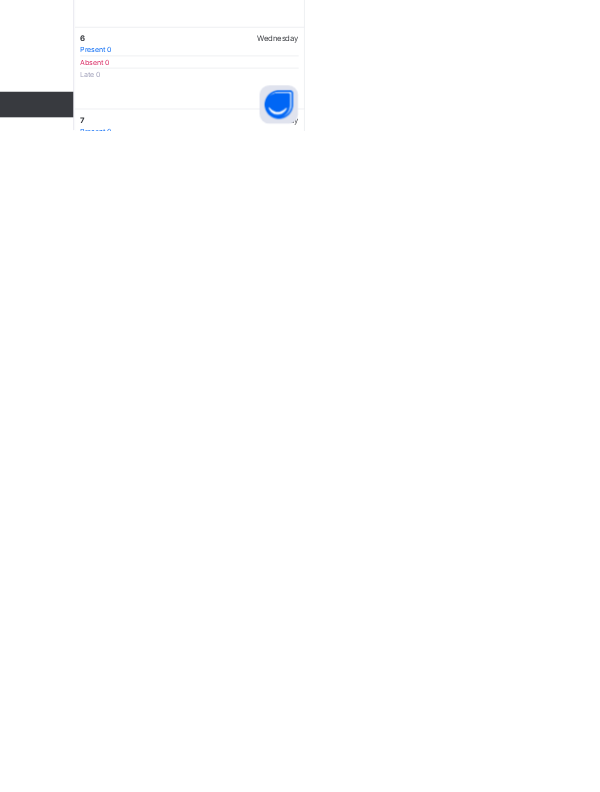 type on "**" 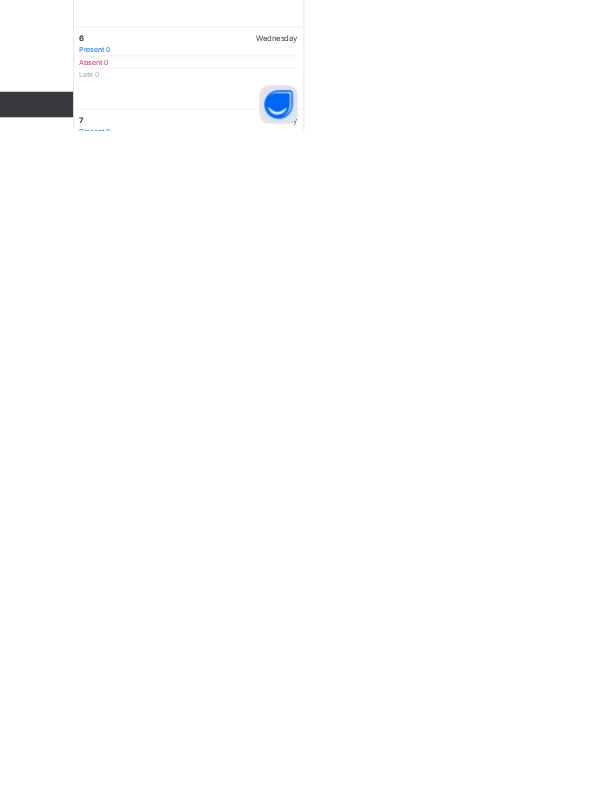 type on "**" 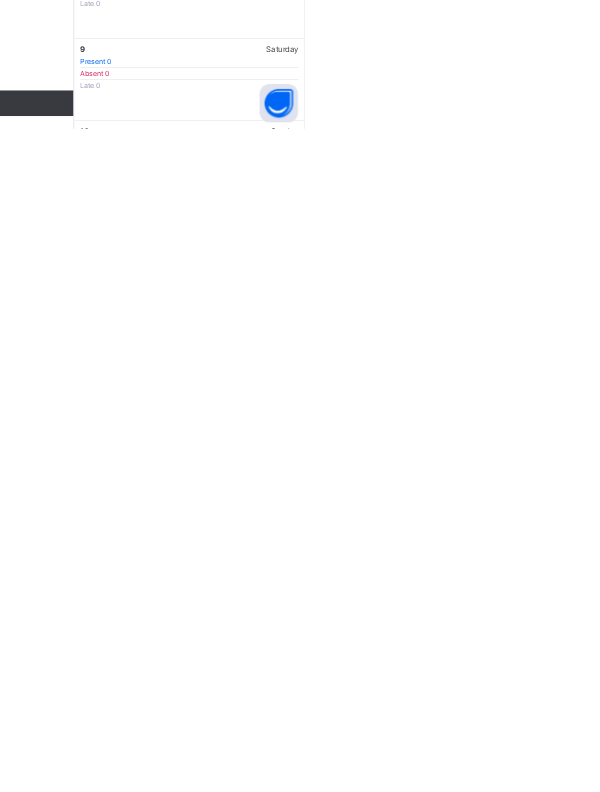 scroll, scrollTop: 2725, scrollLeft: 0, axis: vertical 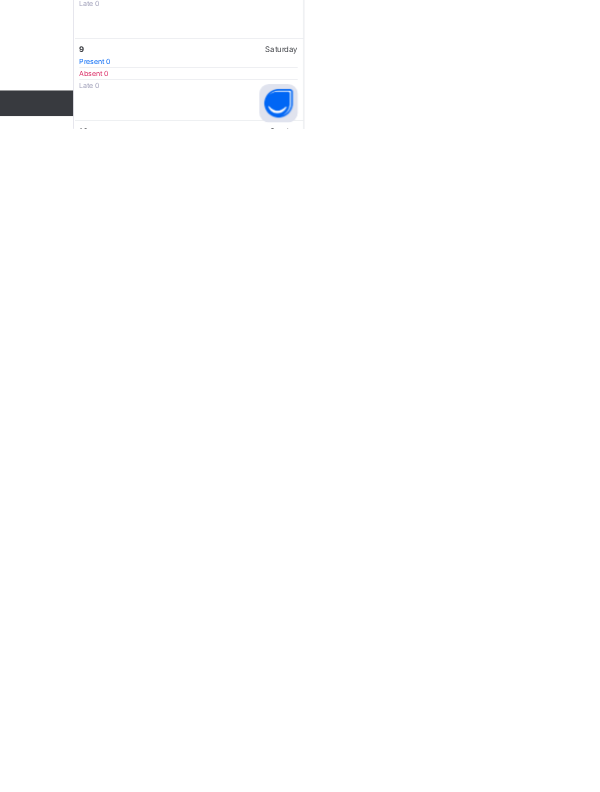 type on "**" 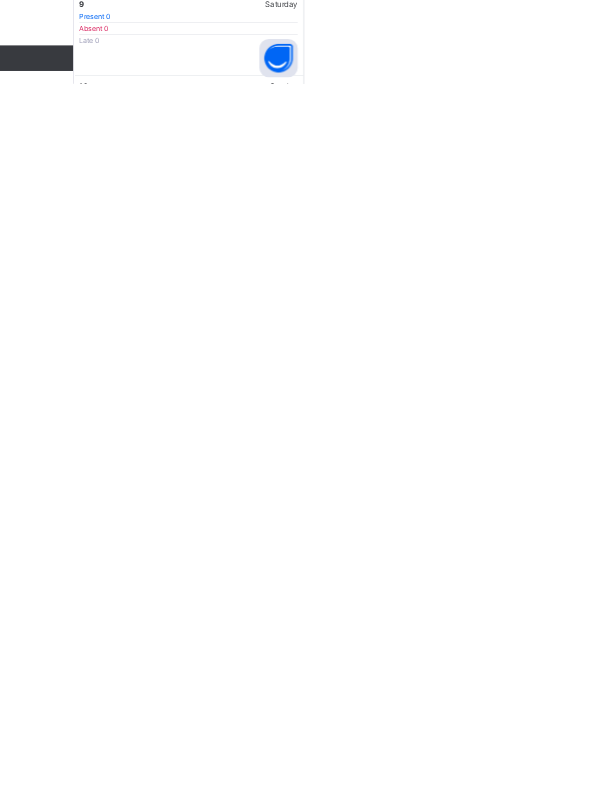 scroll, scrollTop: 2725, scrollLeft: 0, axis: vertical 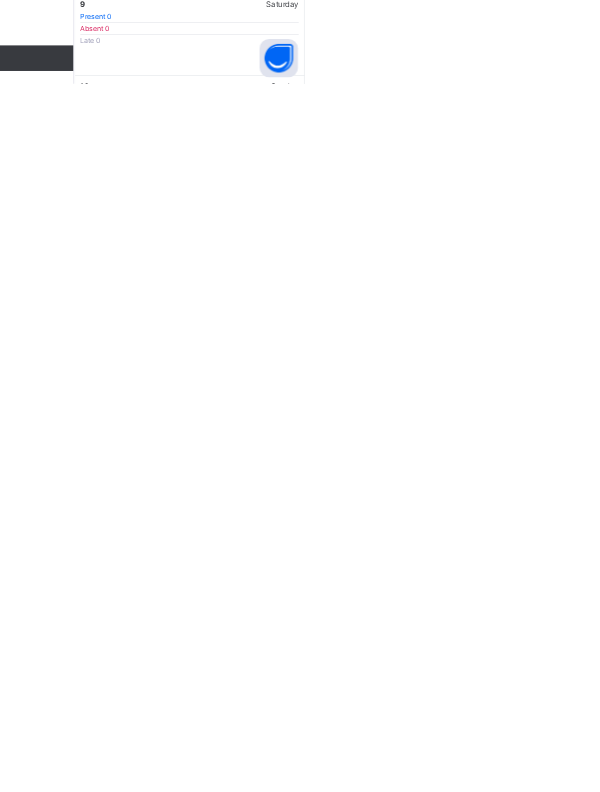 type on "**" 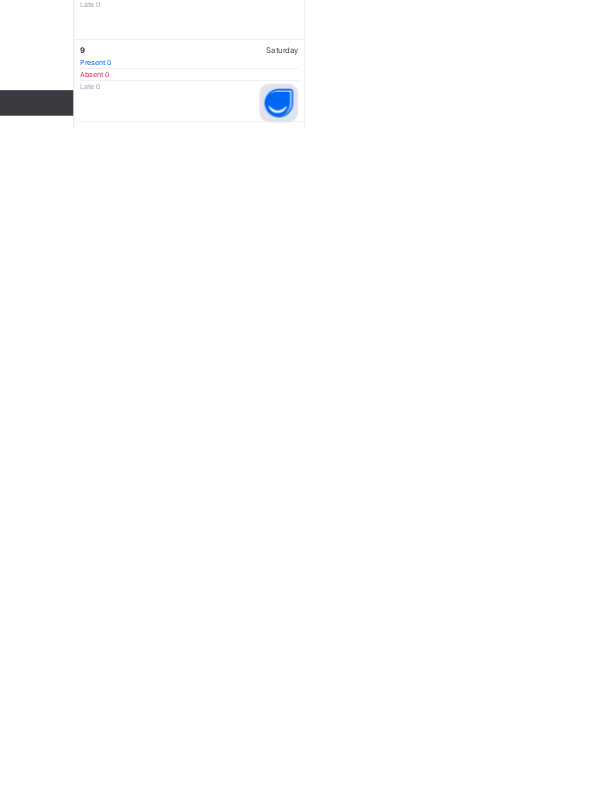 scroll, scrollTop: 2724, scrollLeft: 0, axis: vertical 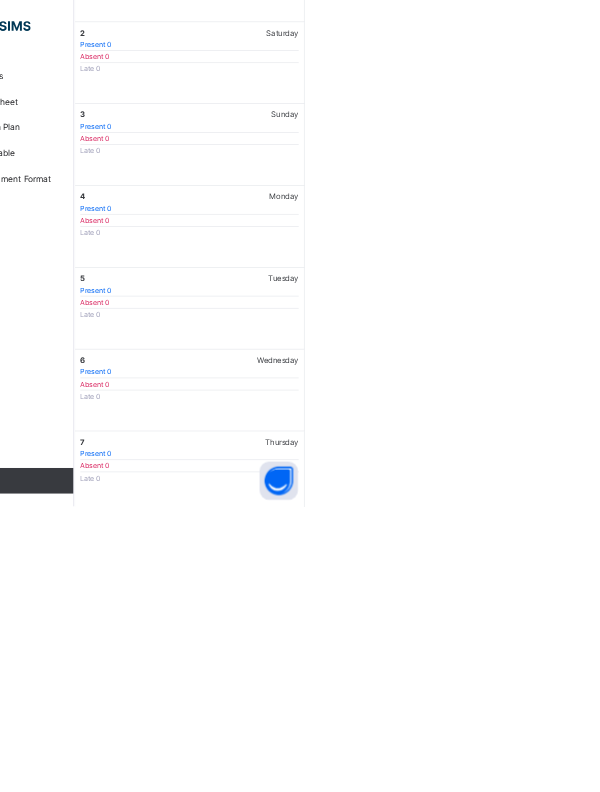 click on "*" at bounding box center (437, -504) 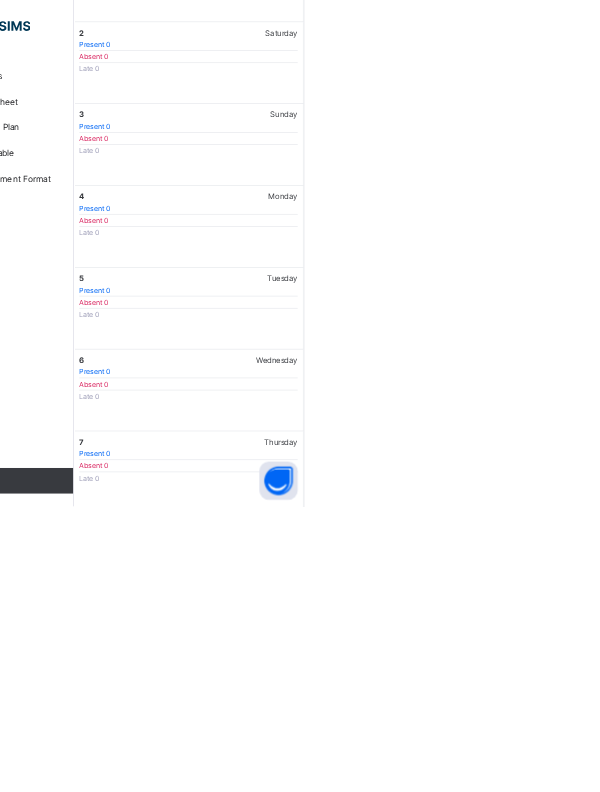 type on "**" 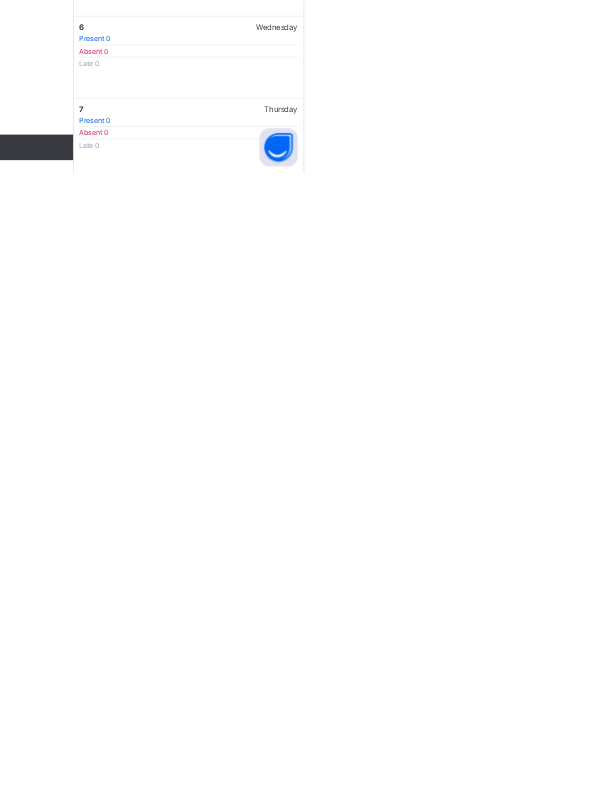click on "[FIRST] [LAST] [LAST] [ID_NUMBER]" at bounding box center (320, -598) 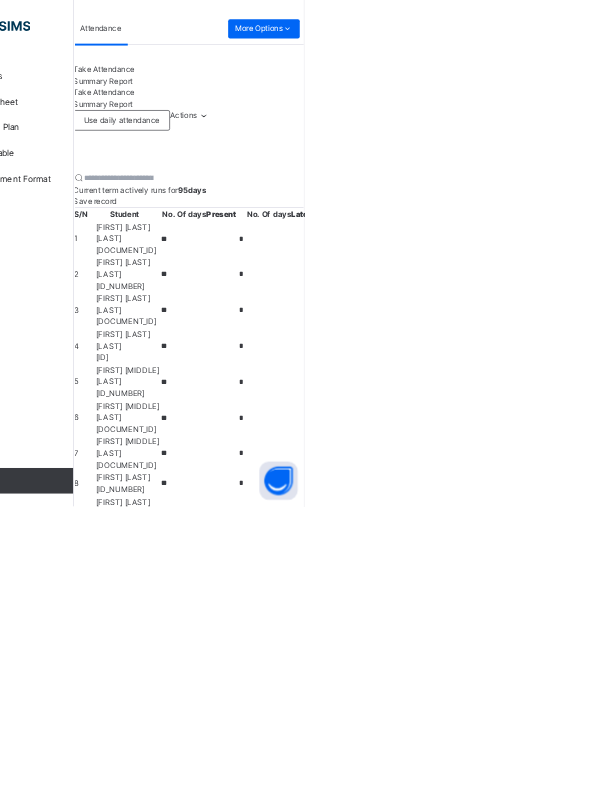 scroll, scrollTop: 276, scrollLeft: 0, axis: vertical 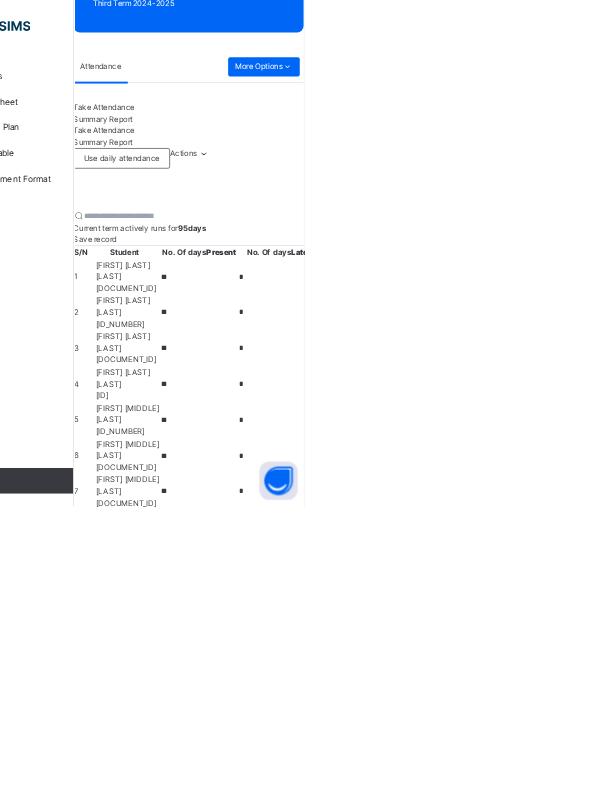 click on "Save record" at bounding box center [274, 373] 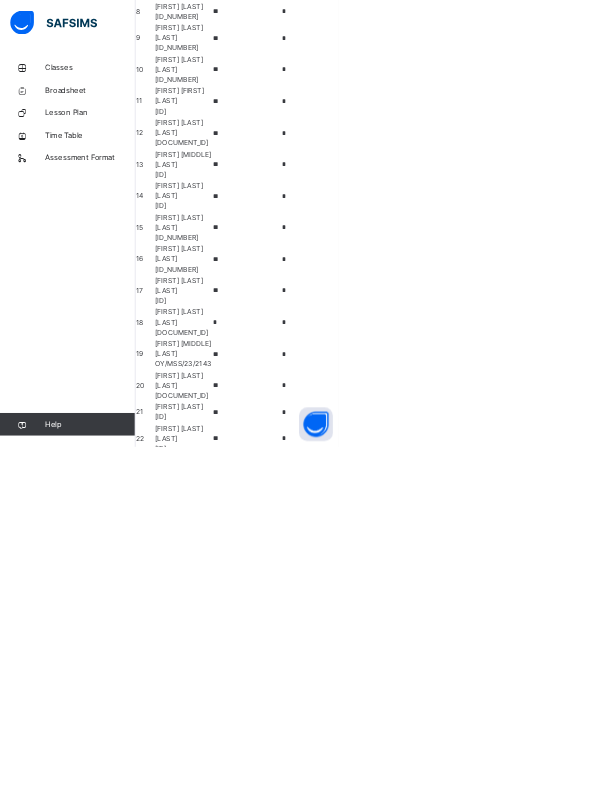 scroll, scrollTop: 1068, scrollLeft: 0, axis: vertical 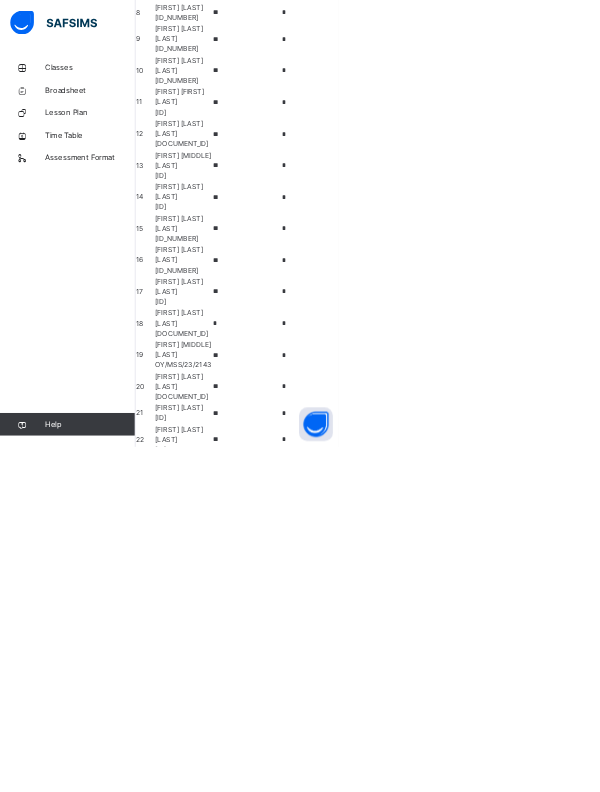 click on "**" at bounding box center [437, 350] 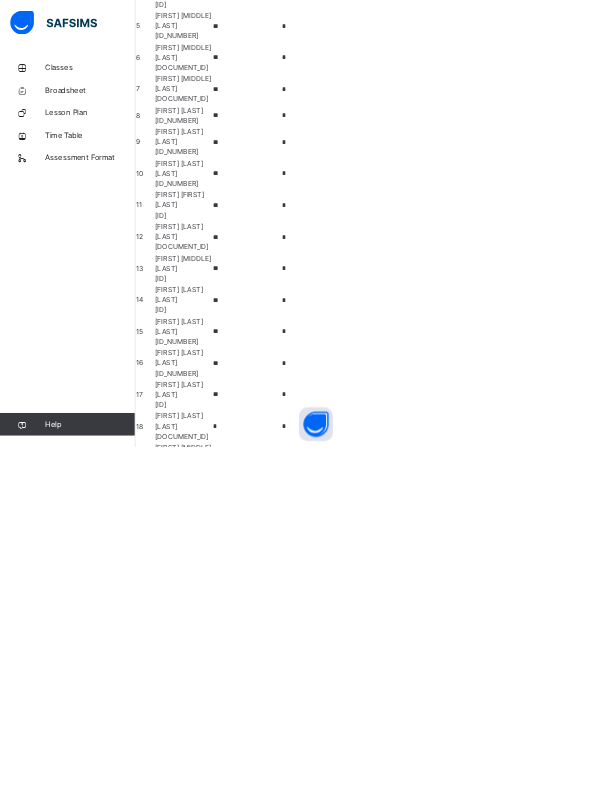 scroll, scrollTop: 0, scrollLeft: 0, axis: both 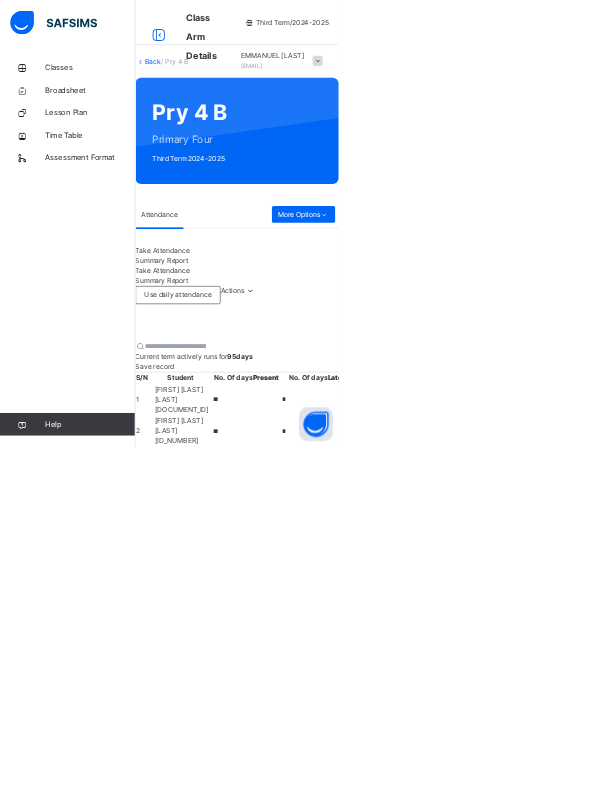 type on "**" 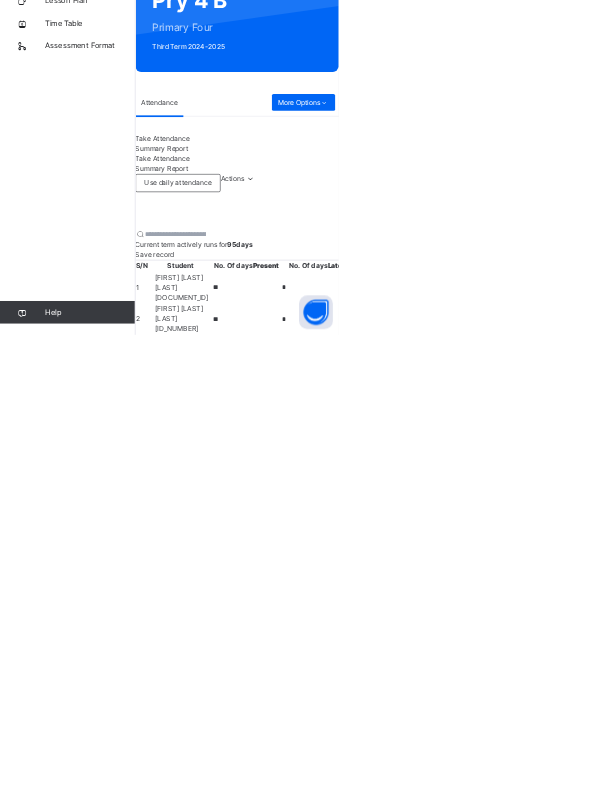 click on "Save record" at bounding box center (274, 649) 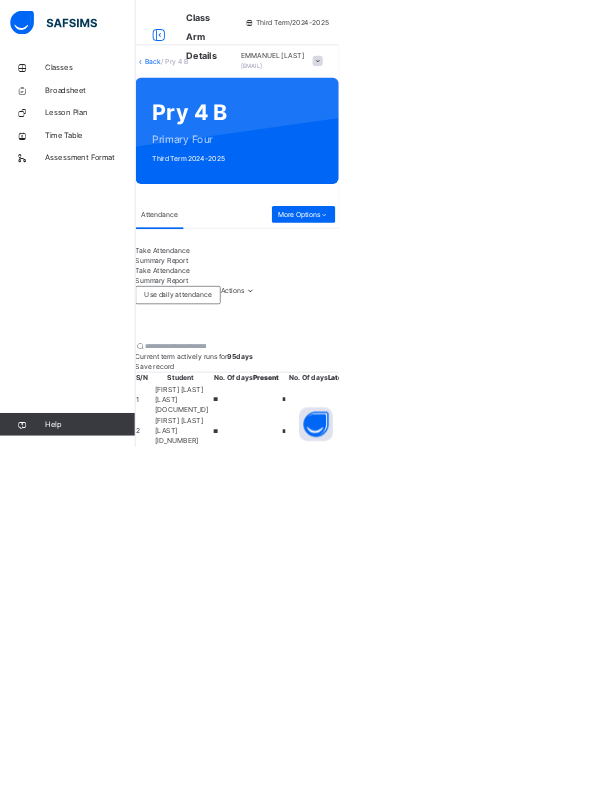 click on "More Options" at bounding box center [538, 380] 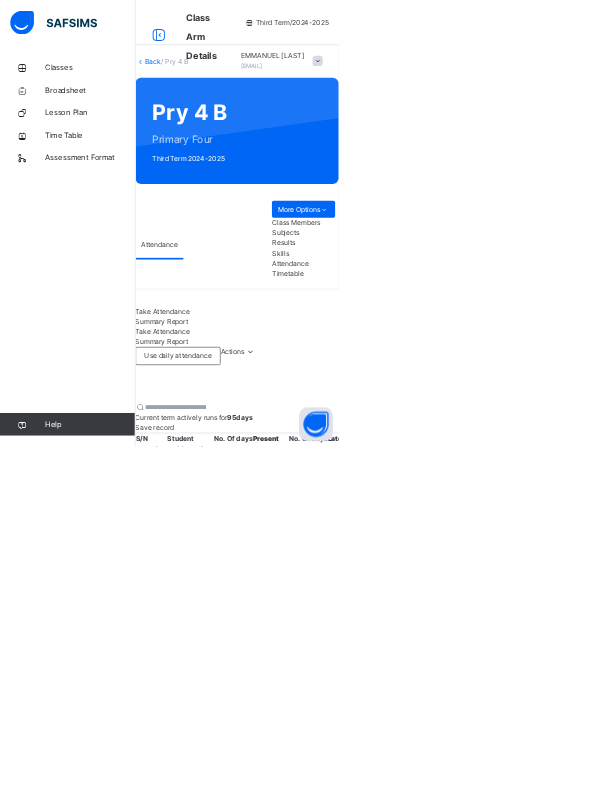 click on "Skills" at bounding box center (538, 449) 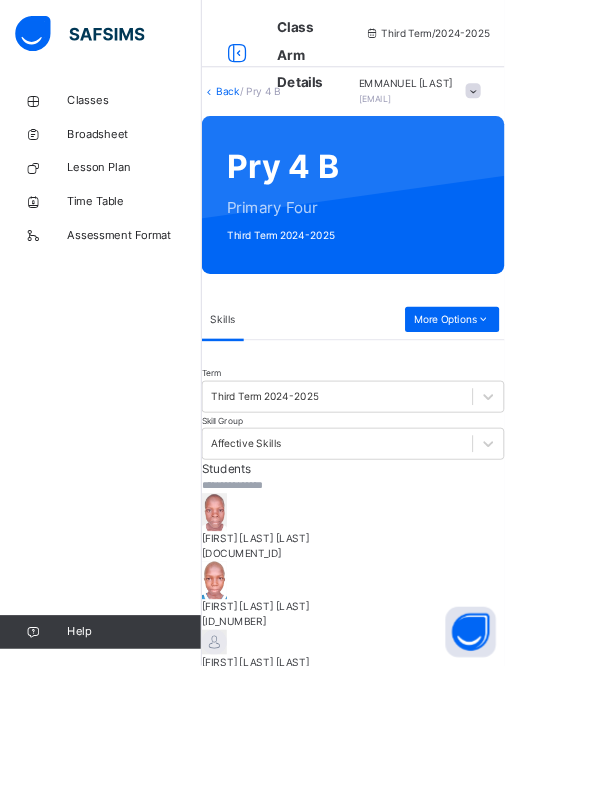 click on "[FIRST] [LAST] [LAST]" at bounding box center (420, 641) 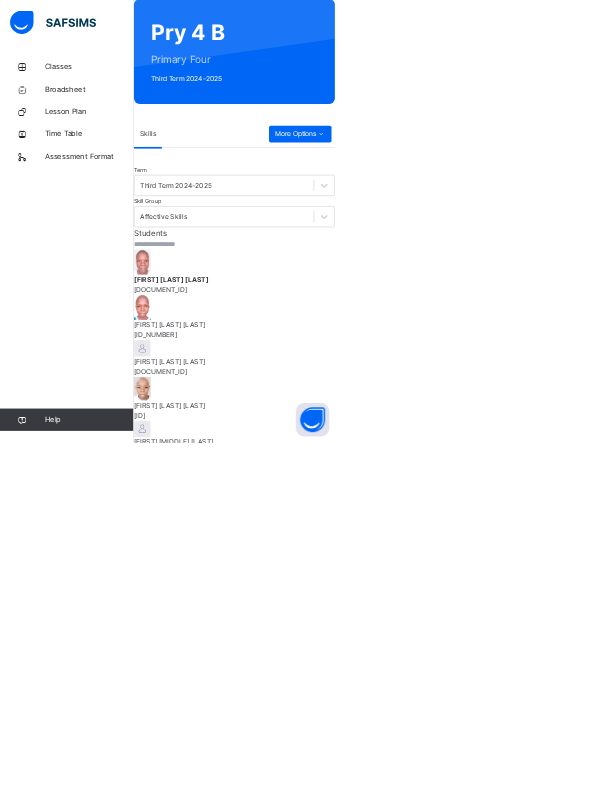 scroll, scrollTop: 0, scrollLeft: 0, axis: both 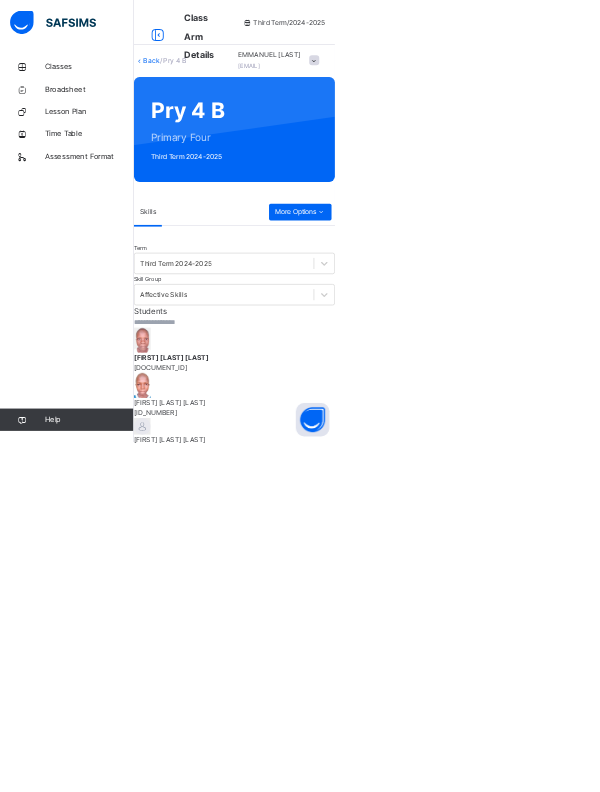 click on "More Options" at bounding box center [538, 380] 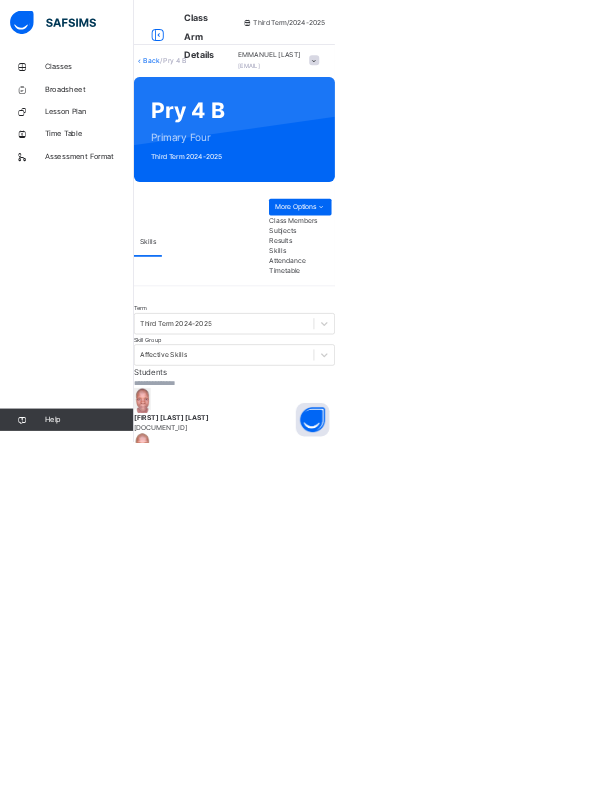 click on "Results" at bounding box center (538, 431) 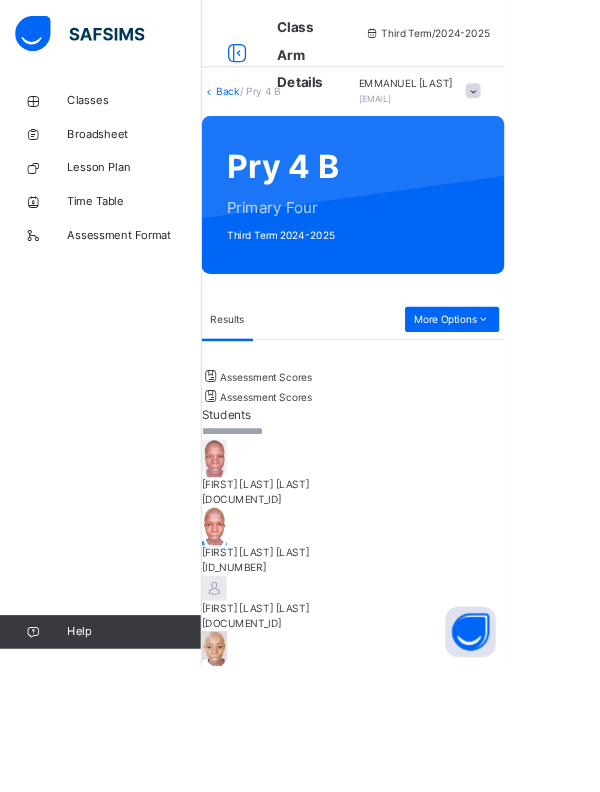 click on "More Options" at bounding box center [538, 380] 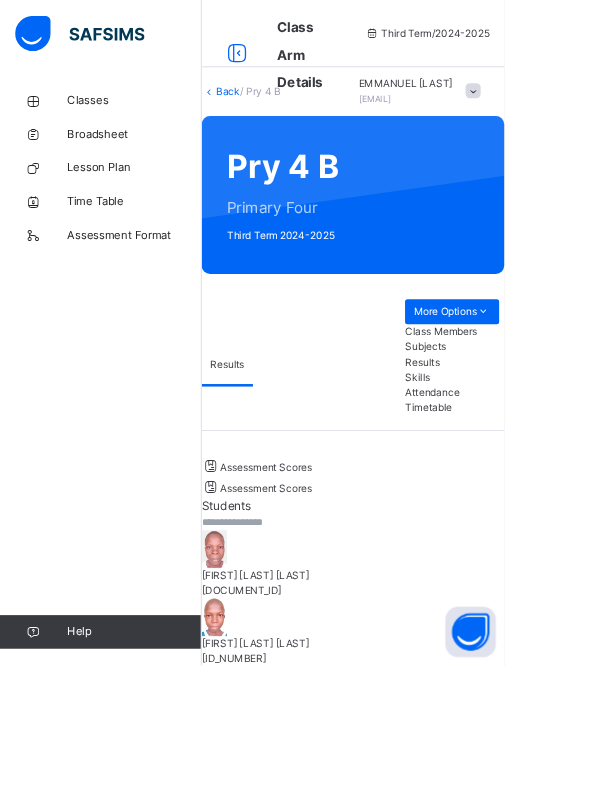 click on "[FIRST] [LAST] [LAST]" at bounding box center (420, 685) 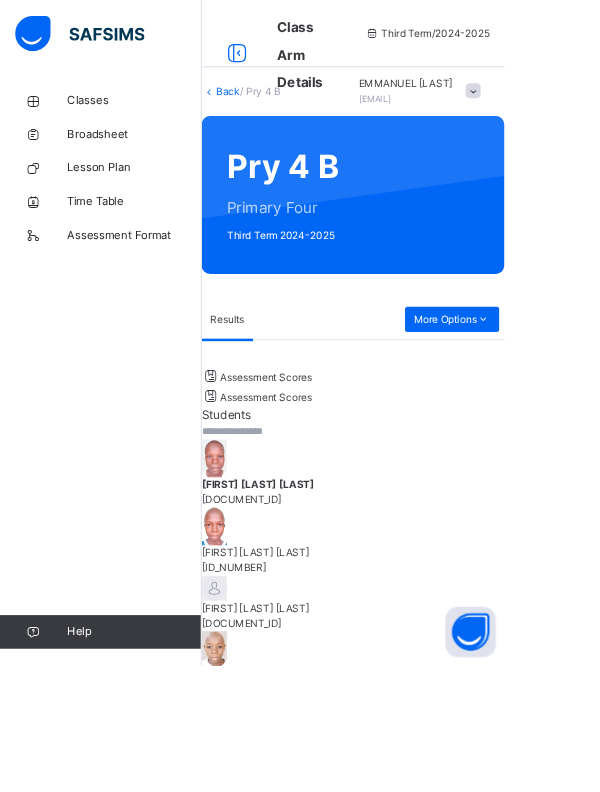 scroll, scrollTop: 587, scrollLeft: 0, axis: vertical 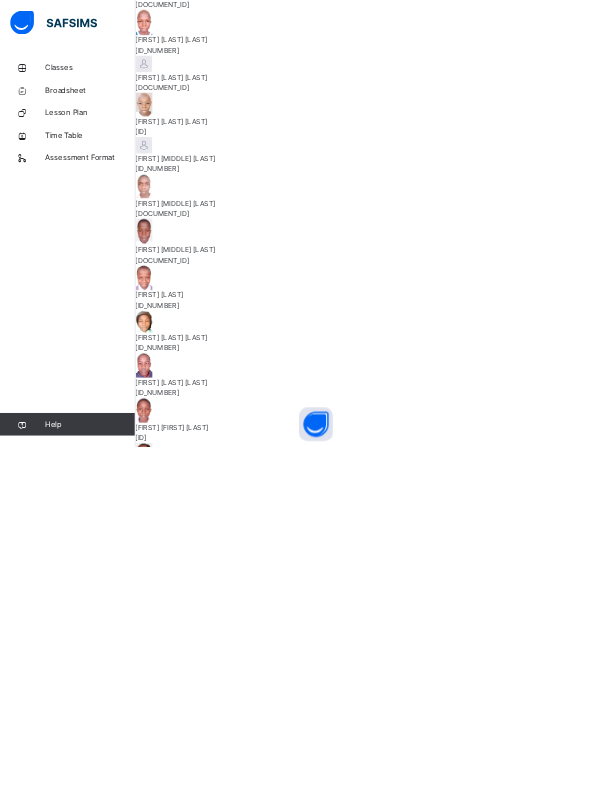 click on "Next Student" at bounding box center (420, 2314) 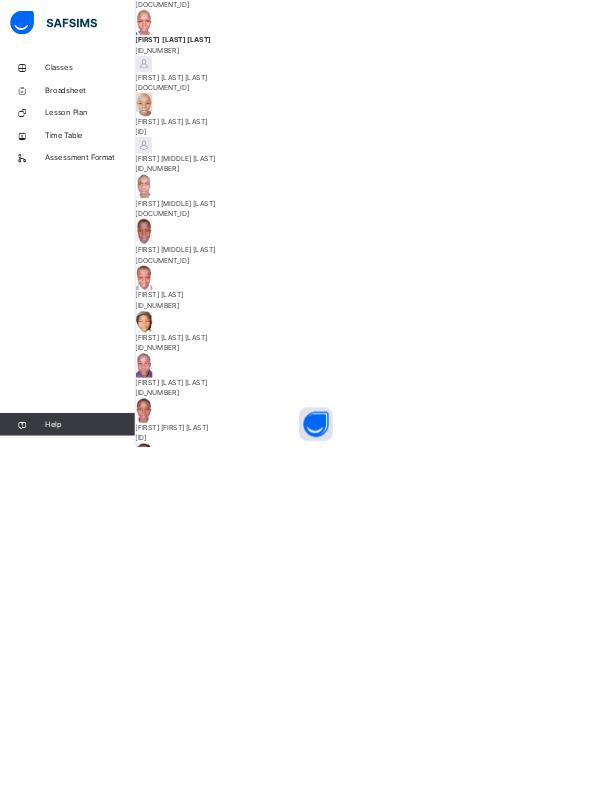 scroll, scrollTop: 10, scrollLeft: 0, axis: vertical 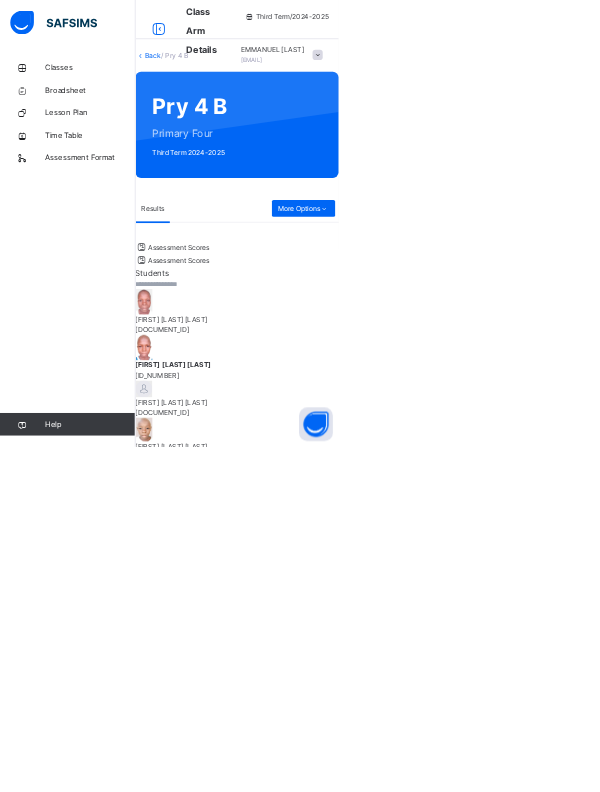 click on "Next Student" at bounding box center (276, 2891) 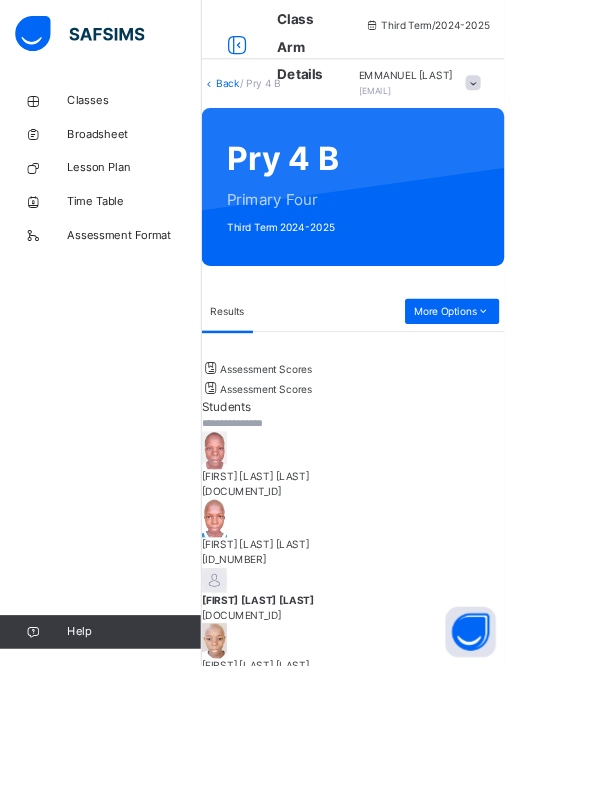 click on "Next Student" at bounding box center (276, 2861) 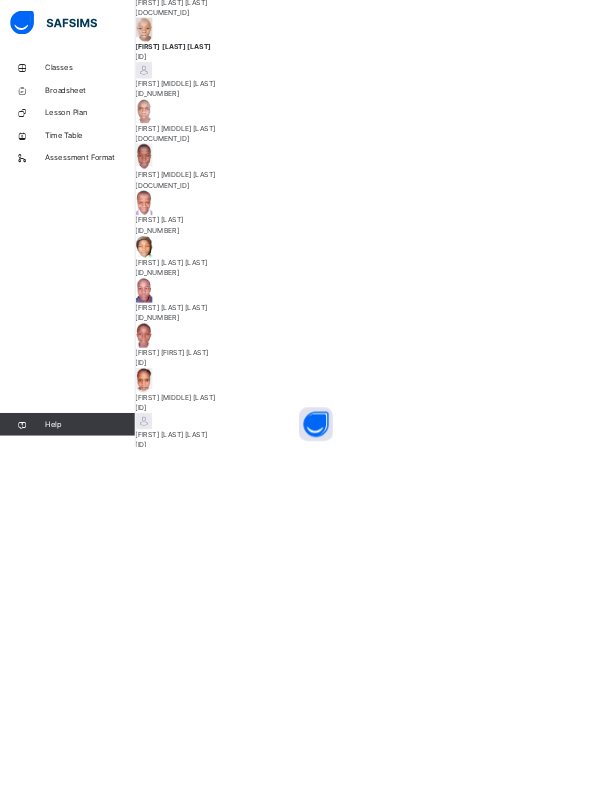 scroll, scrollTop: 721, scrollLeft: 0, axis: vertical 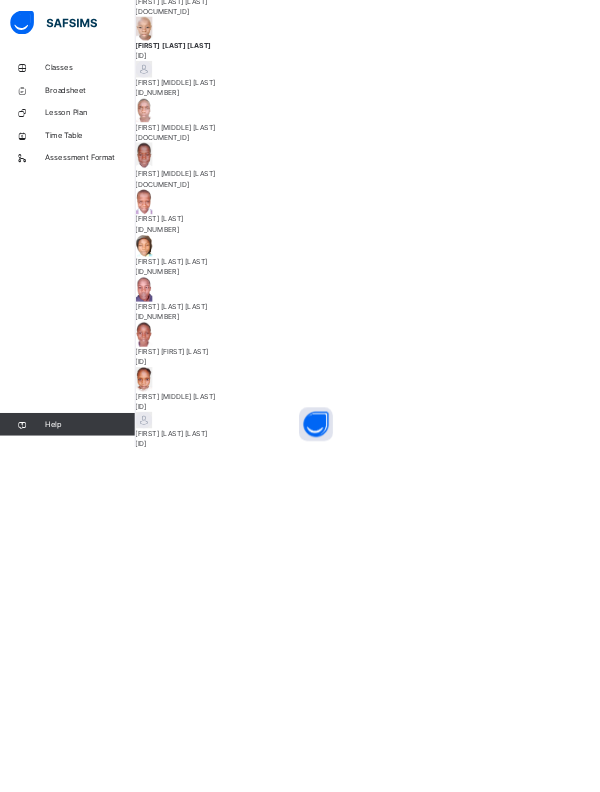 click on "Final Grade:" at bounding box center [295, 2503] 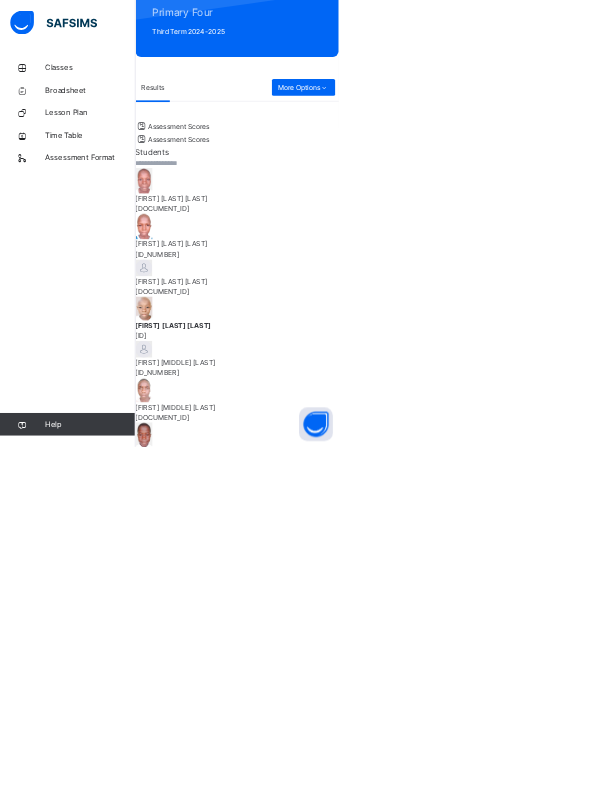 click on "Next Student" at bounding box center (276, 2671) 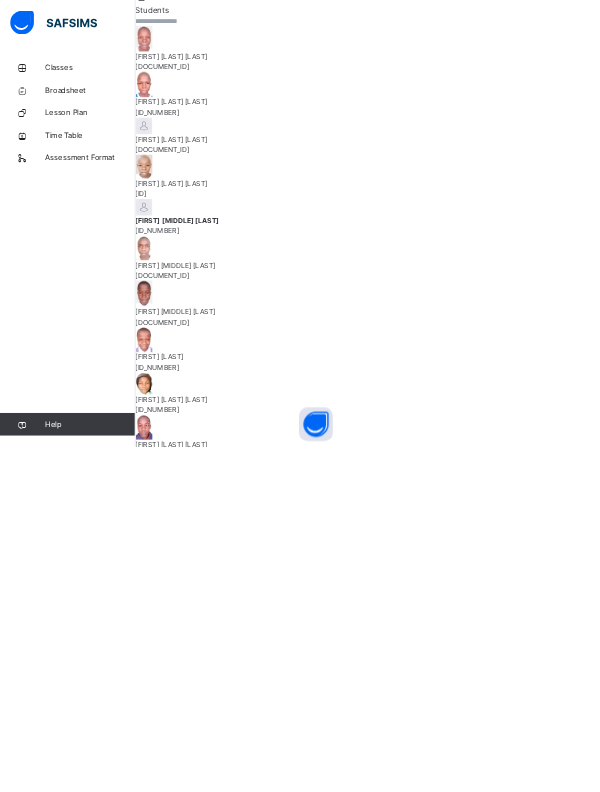 scroll, scrollTop: 467, scrollLeft: 0, axis: vertical 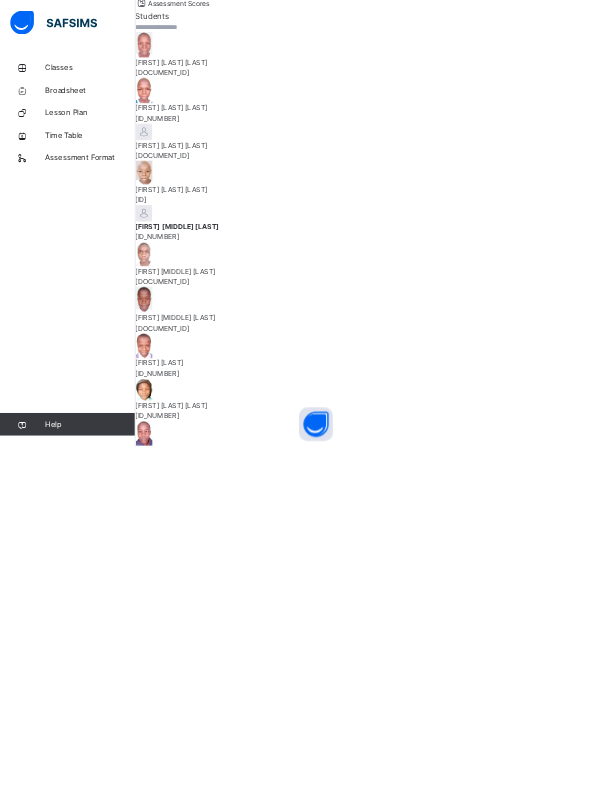 click on "Next Student" at bounding box center [276, 2404] 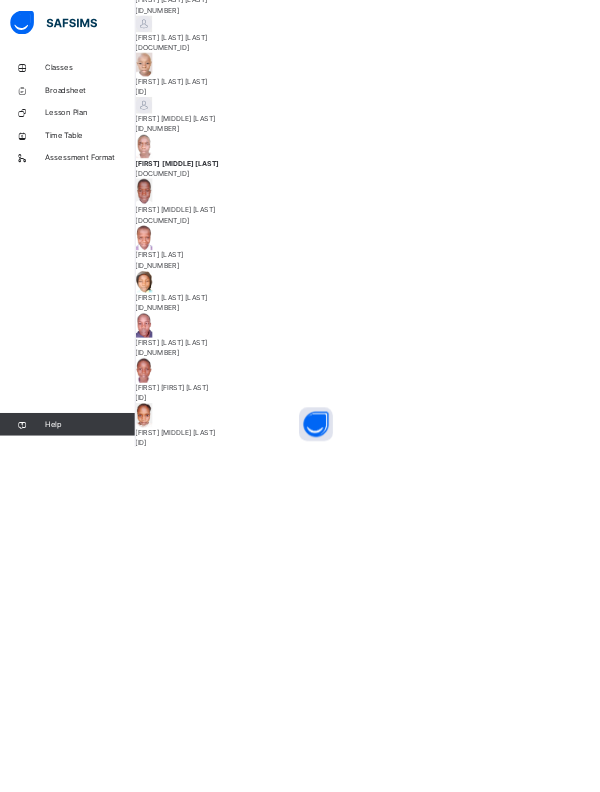scroll, scrollTop: 697, scrollLeft: 0, axis: vertical 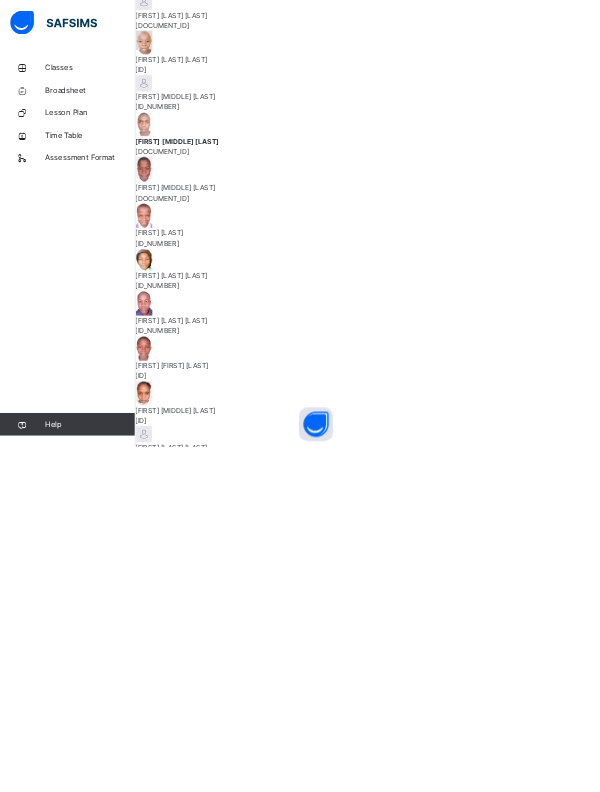 click on "Next Student" at bounding box center (420, 2201) 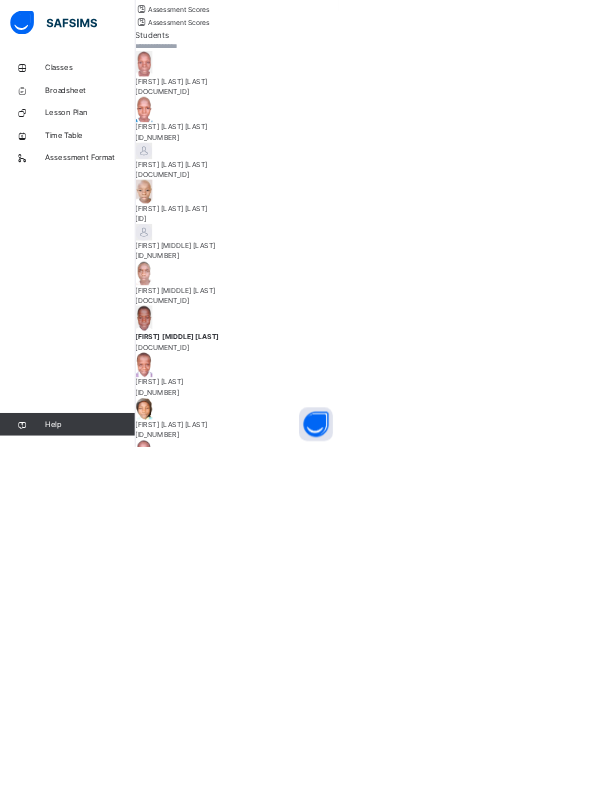 scroll, scrollTop: 408, scrollLeft: 0, axis: vertical 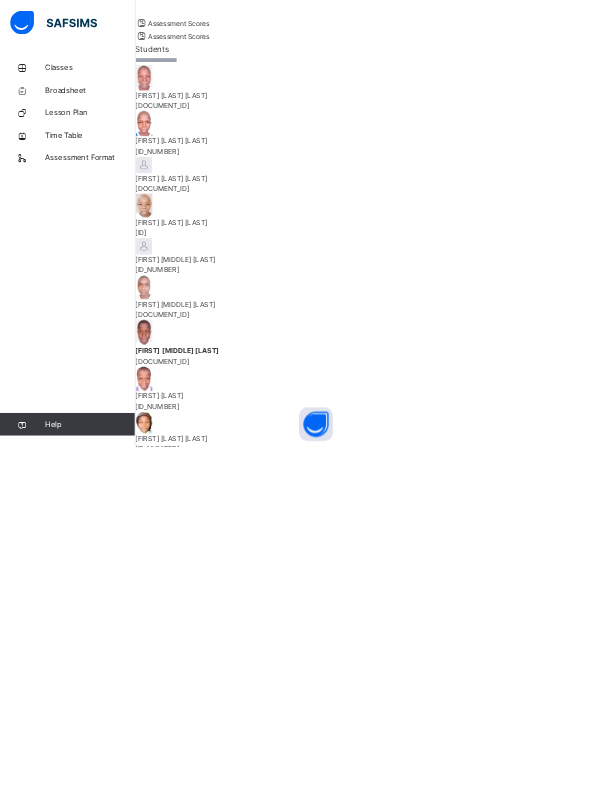 click on "Next Student" at bounding box center (276, 2495) 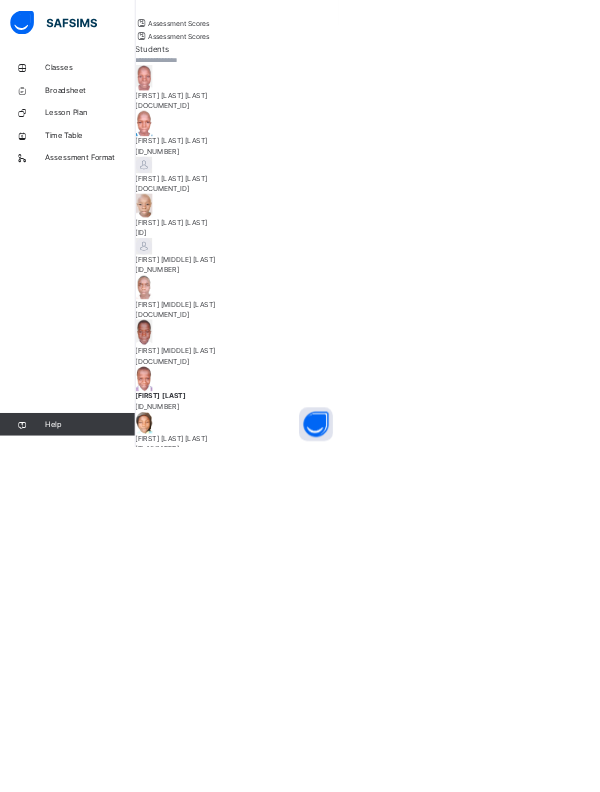 scroll, scrollTop: 685, scrollLeft: 0, axis: vertical 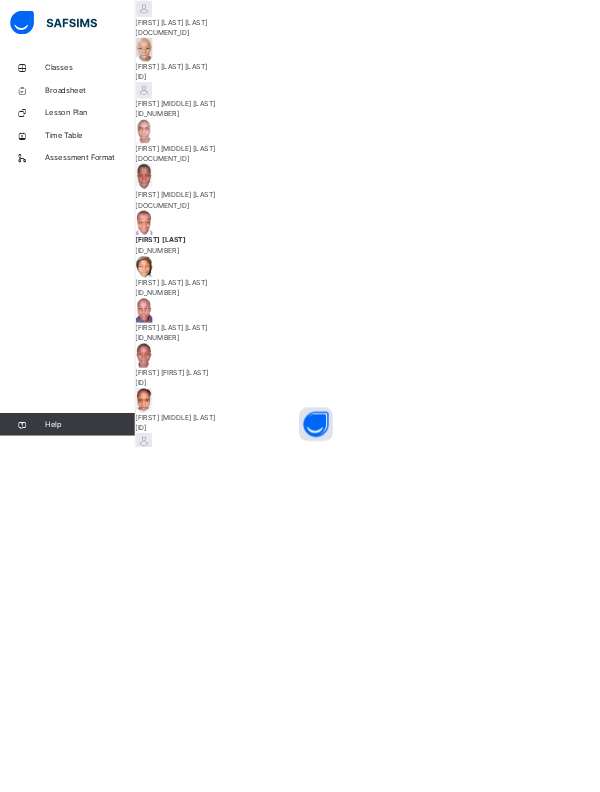 click on "Next Student" at bounding box center [420, 2216] 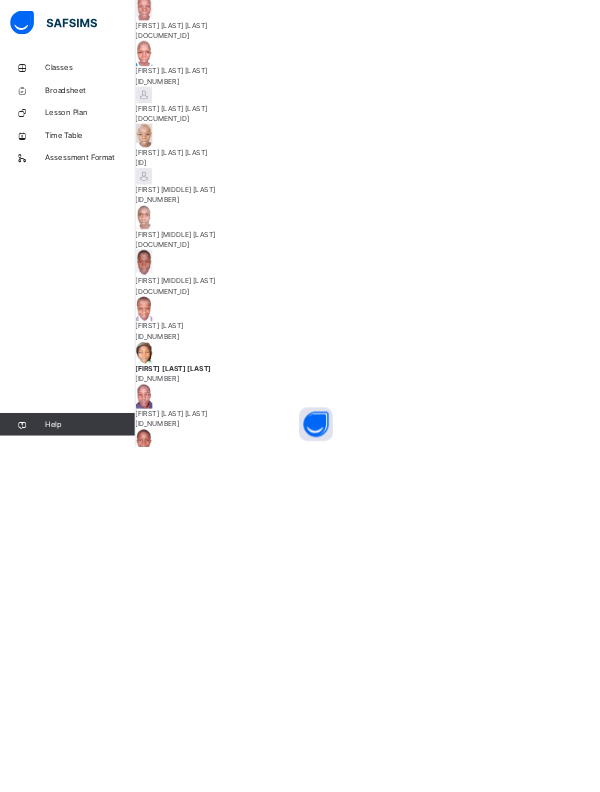 scroll, scrollTop: 820, scrollLeft: 0, axis: vertical 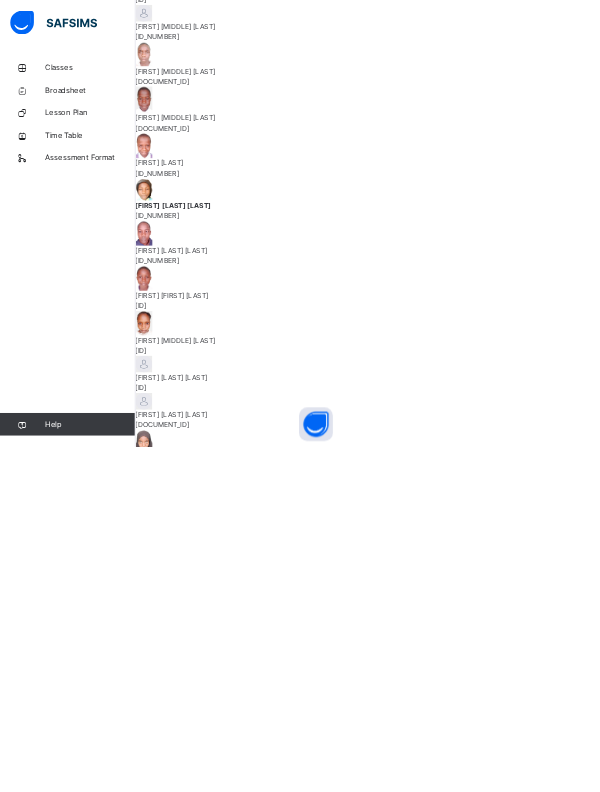 click on "Next Student" at bounding box center [420, 2070] 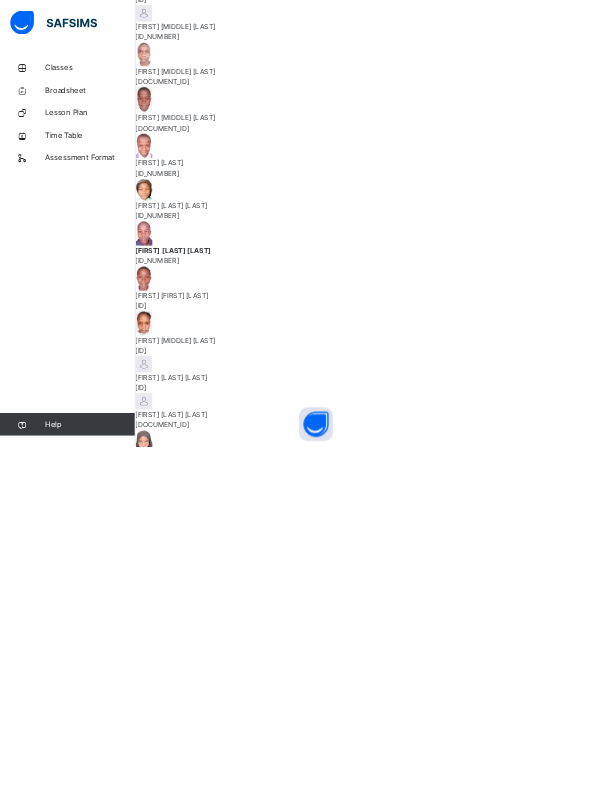 click on "UBEC/SUBEB Model Smart School, [CITY], [STATE] Date: [DATE], [TIME] Class Members Class: Pry 4 B Total no. of Students: 30 Term: Third Term Session: 2024-2025 S/NO 1" at bounding box center (300, 622) 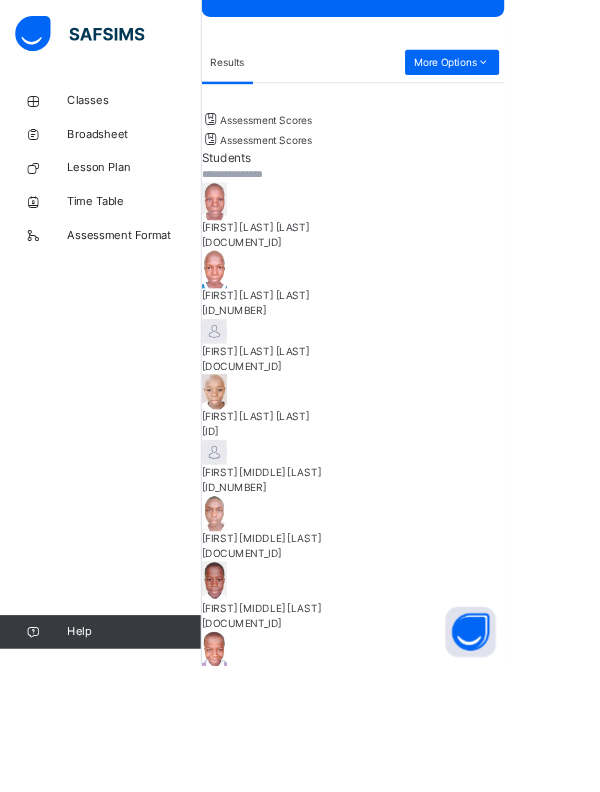 scroll, scrollTop: 365, scrollLeft: 0, axis: vertical 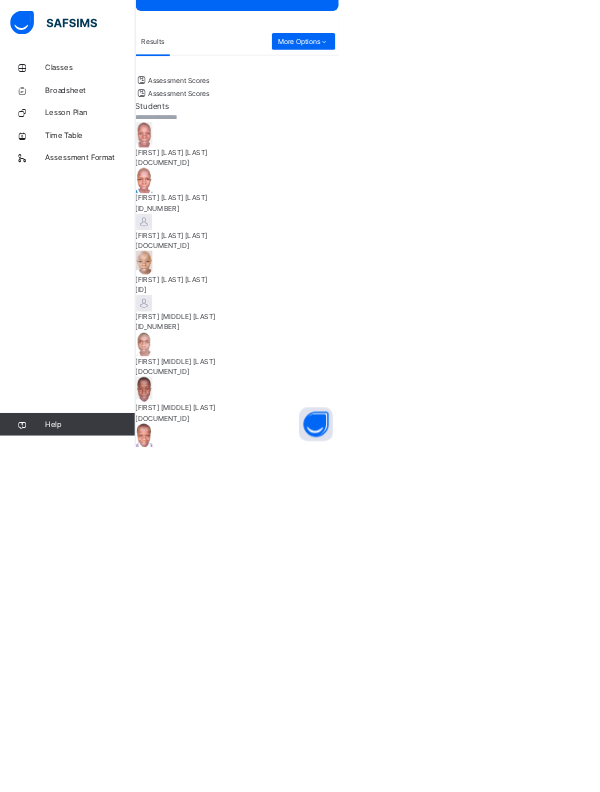 click on "Next Student" at bounding box center [420, 2584] 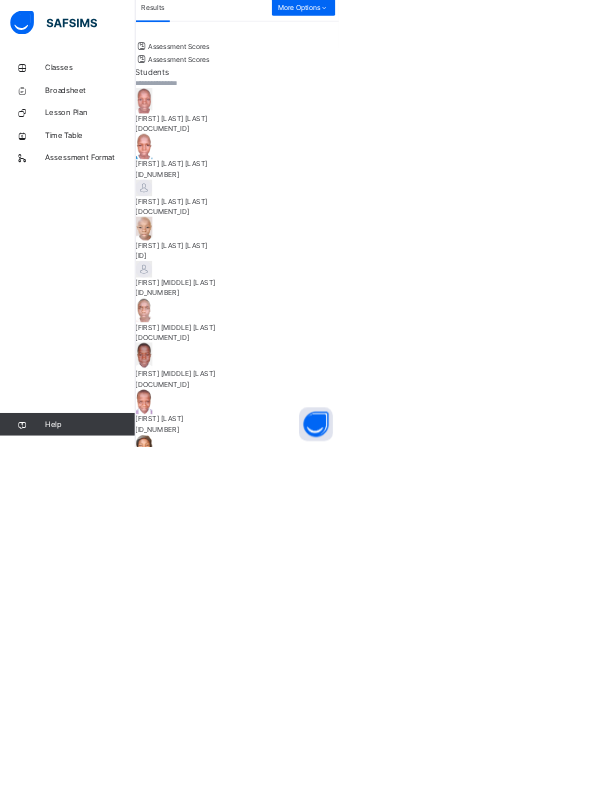 scroll, scrollTop: 346, scrollLeft: 0, axis: vertical 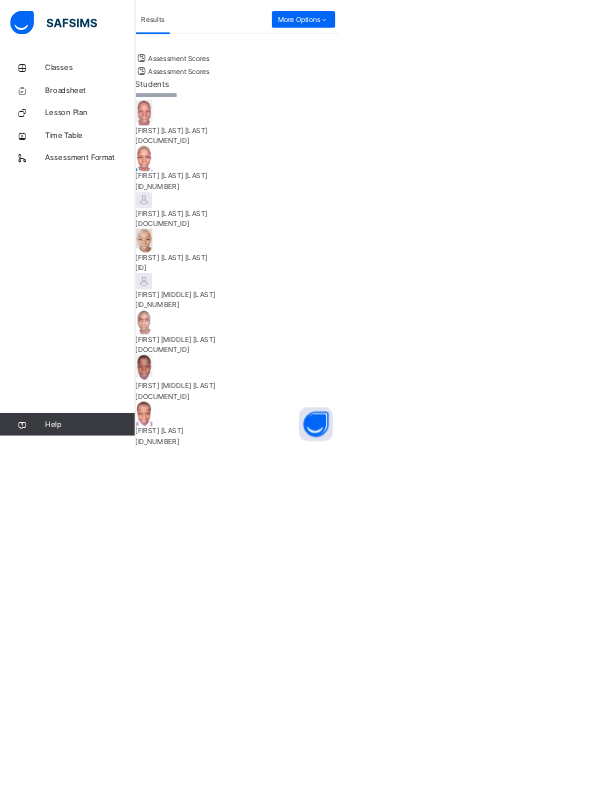 click on "Next Student" at bounding box center [276, 2553] 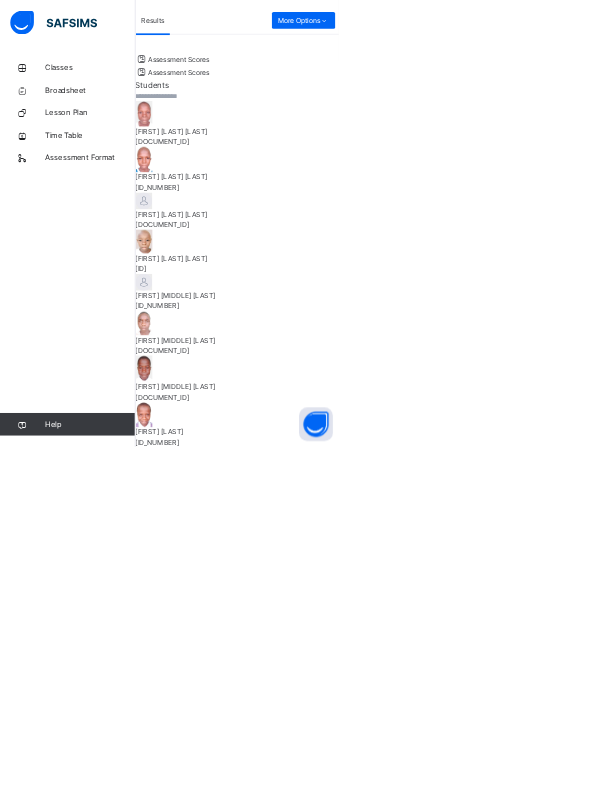 scroll, scrollTop: 365, scrollLeft: 0, axis: vertical 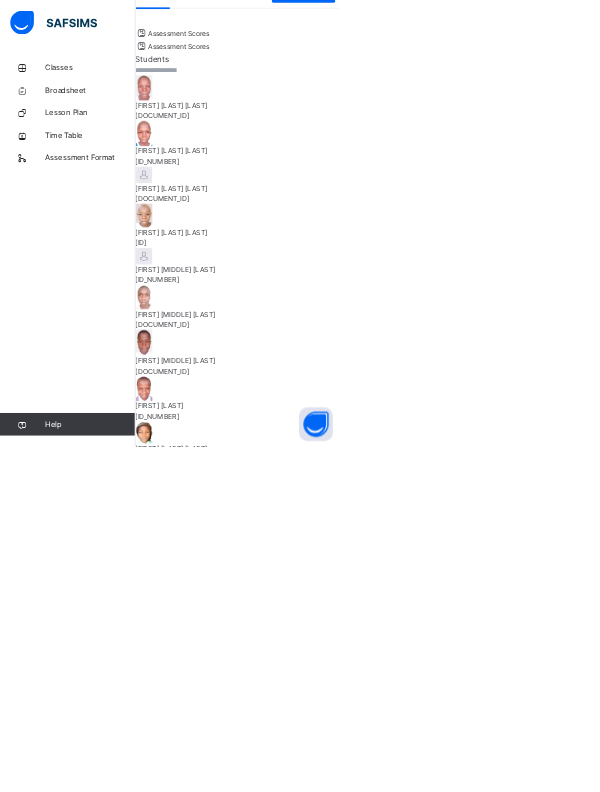 click on "Next Student" at bounding box center (420, 2510) 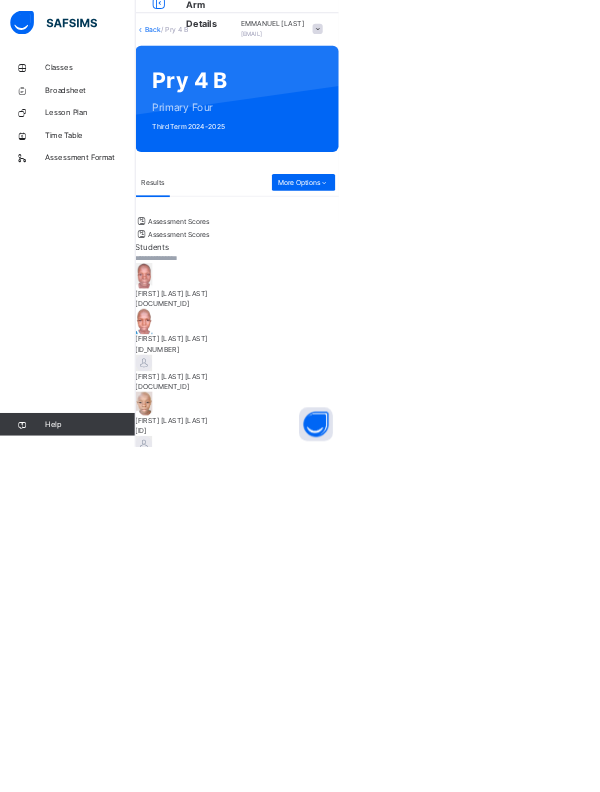 scroll, scrollTop: 0, scrollLeft: 0, axis: both 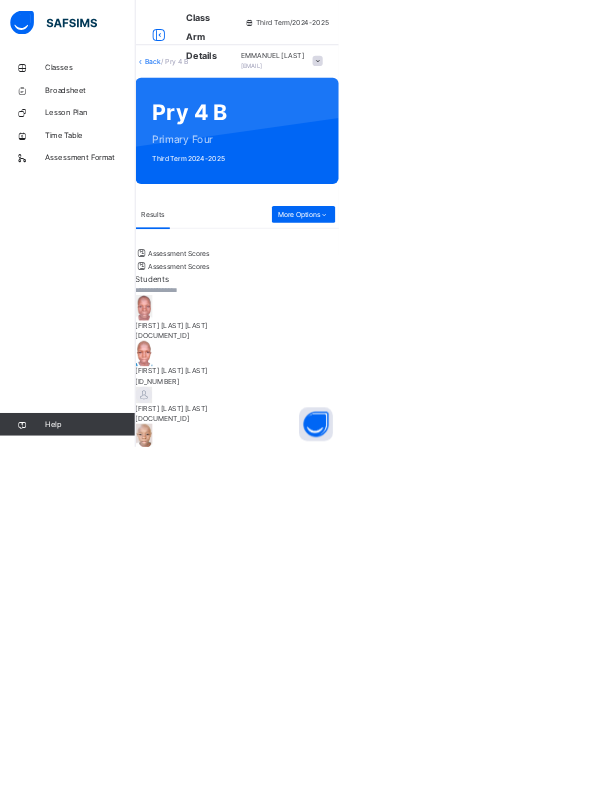 click on "Next Student" at bounding box center (420, 2898) 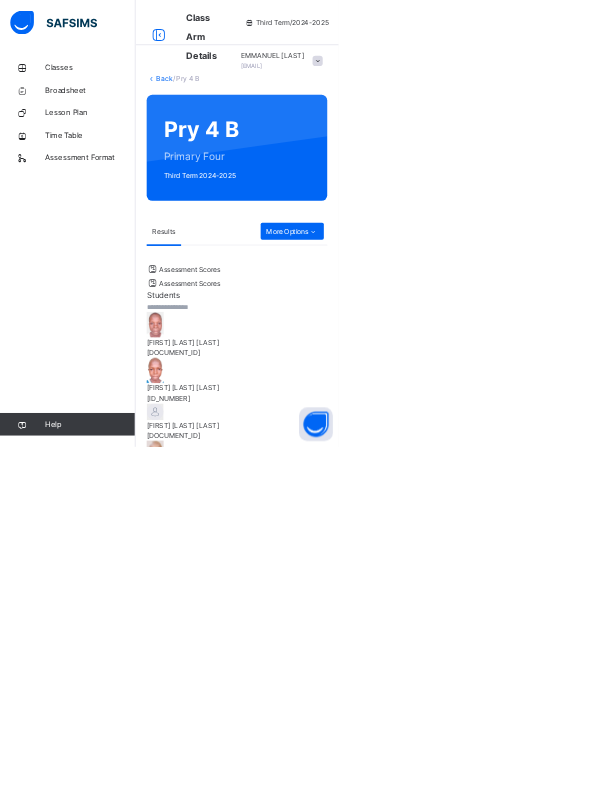 scroll, scrollTop: 438, scrollLeft: 0, axis: vertical 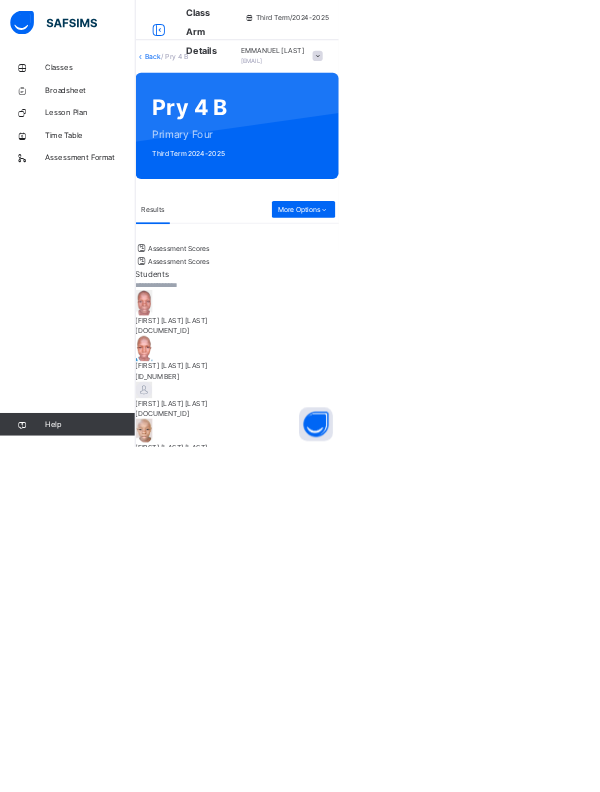 click on "Next Student" at bounding box center (276, 2863) 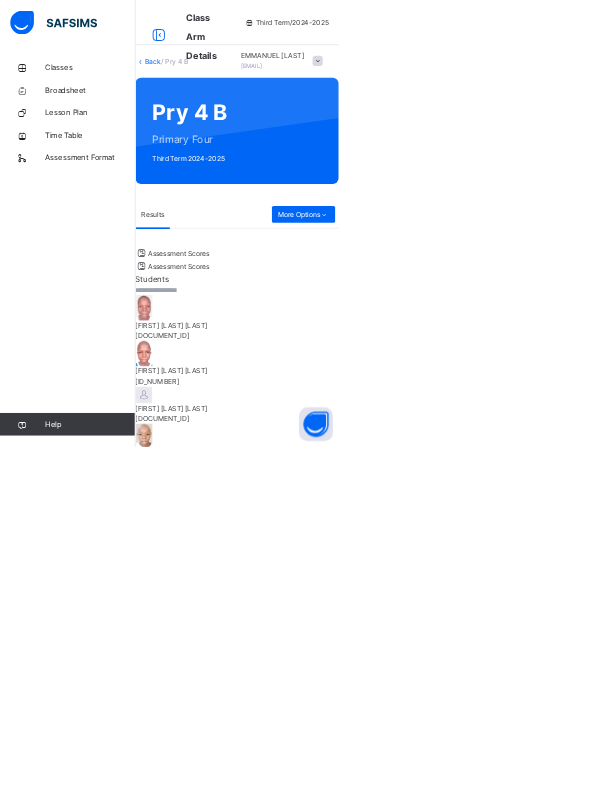 scroll, scrollTop: 365, scrollLeft: 0, axis: vertical 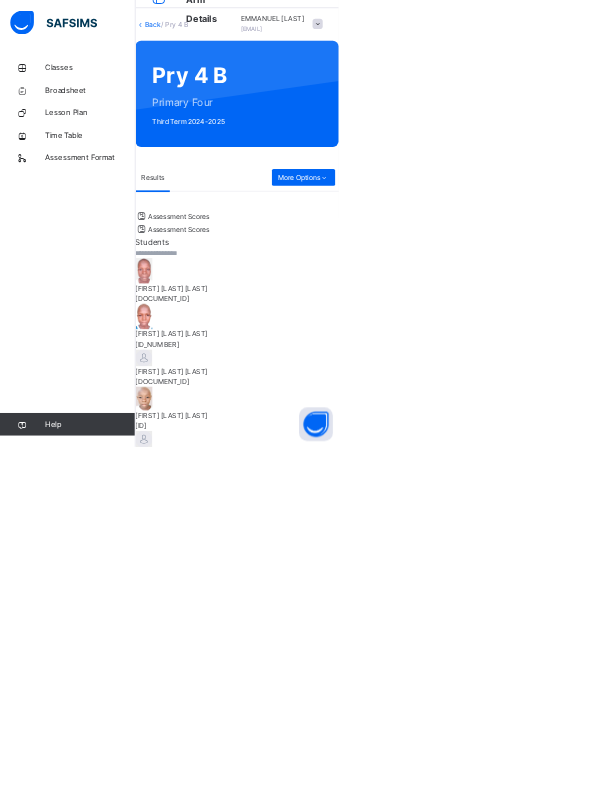 click on "Next Student" at bounding box center [420, 2824] 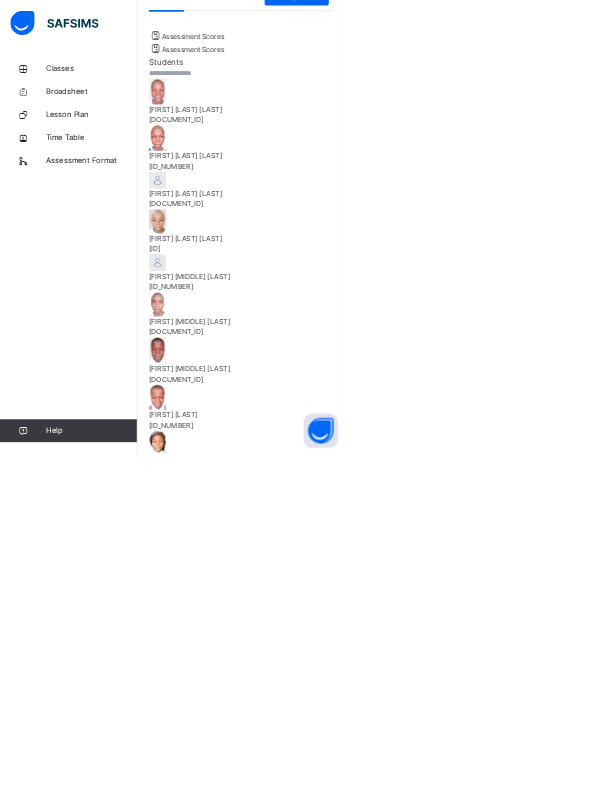 scroll, scrollTop: 365, scrollLeft: 0, axis: vertical 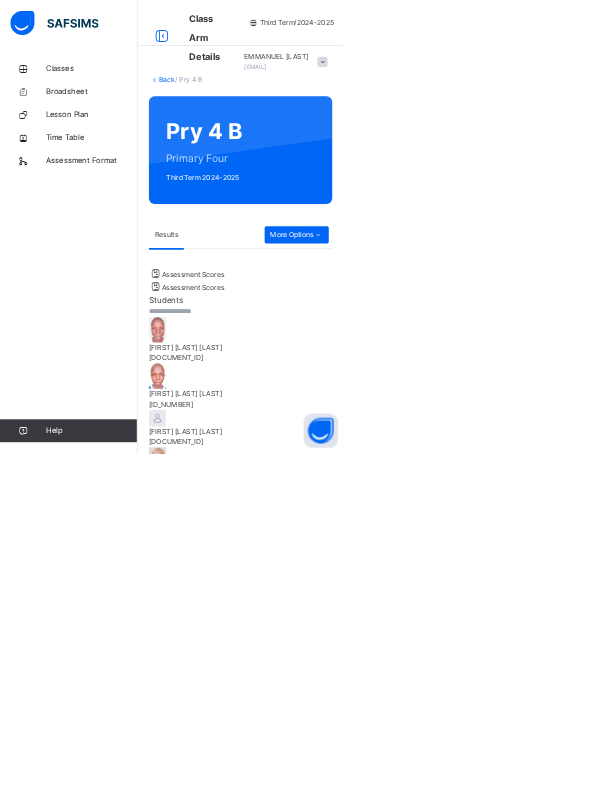 click on "Next Student" at bounding box center (420, 2923) 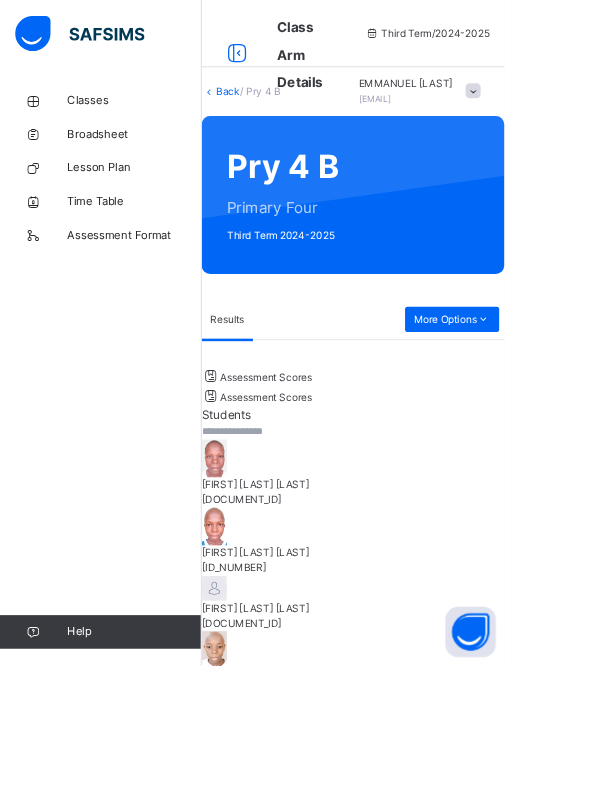 scroll, scrollTop: 356, scrollLeft: 0, axis: vertical 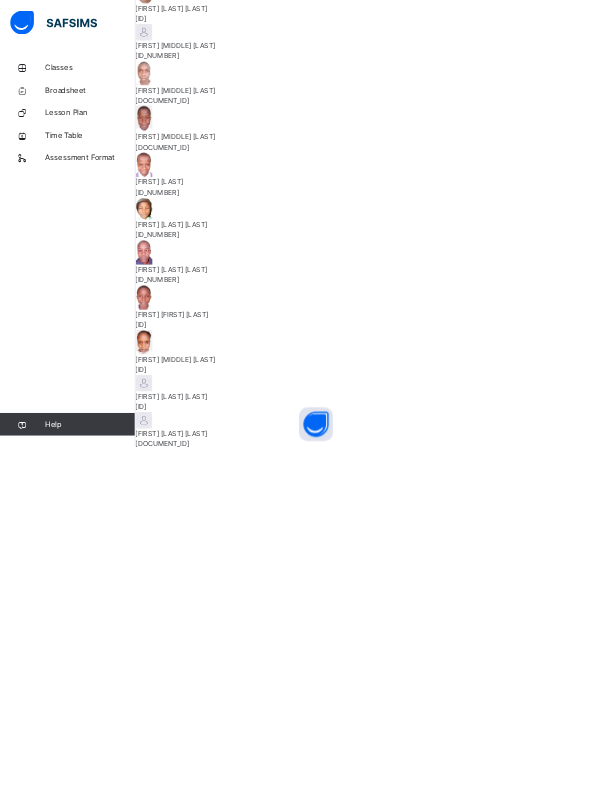click on "Next Student" at bounding box center (420, 2107) 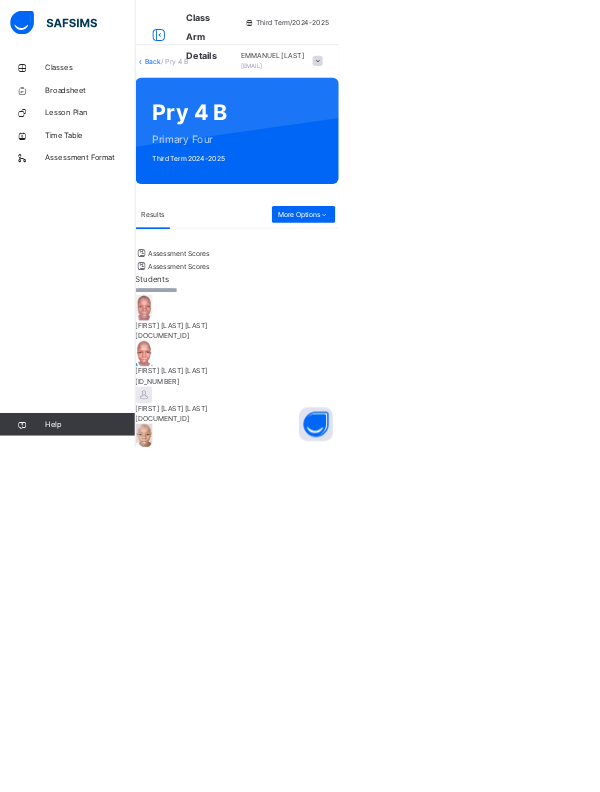 scroll, scrollTop: 365, scrollLeft: 0, axis: vertical 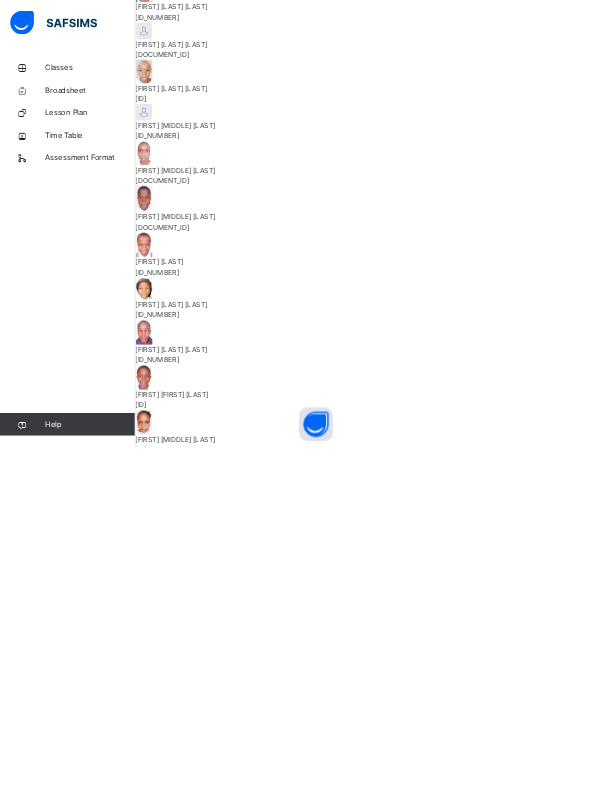 click on "[FIRST] [LAST] Performance Records Next Student" at bounding box center [420, 2201] 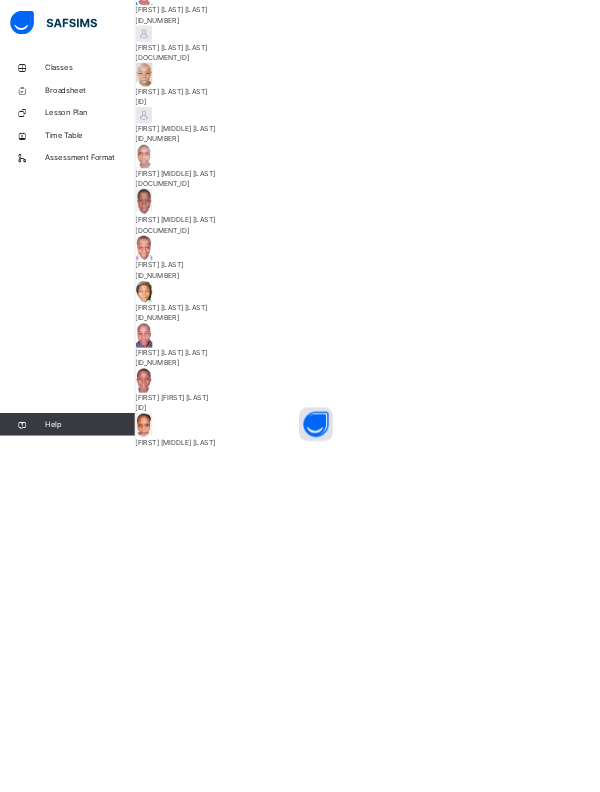 scroll, scrollTop: 0, scrollLeft: 0, axis: both 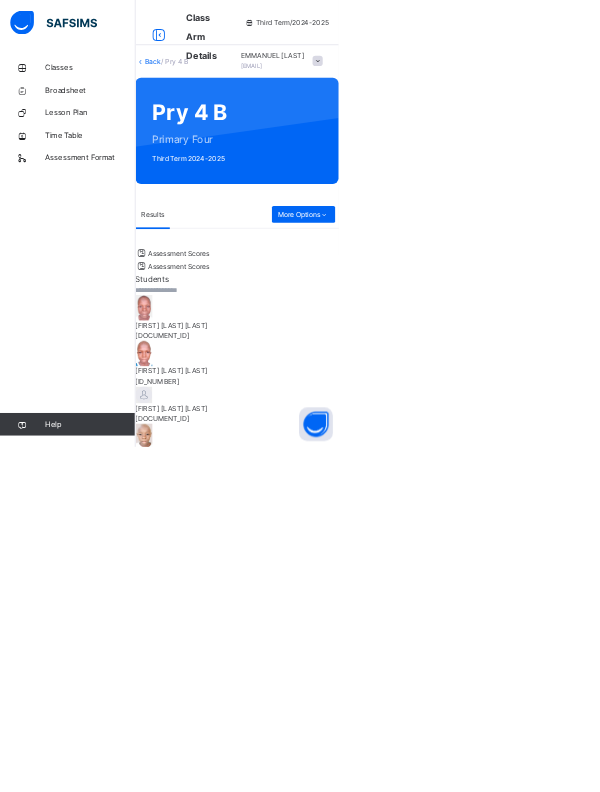 click on "[FIRST] [LAST] Performance Records Next Student" at bounding box center (420, 2847) 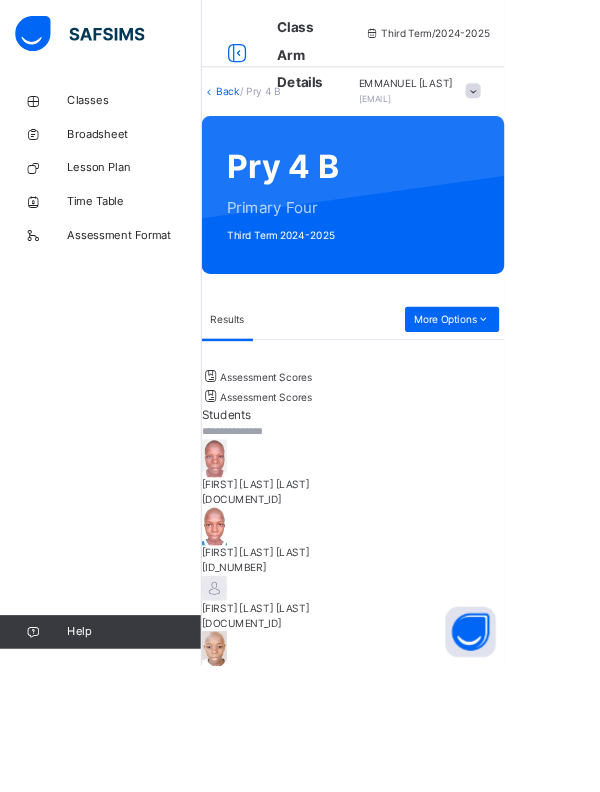 scroll, scrollTop: 356, scrollLeft: 0, axis: vertical 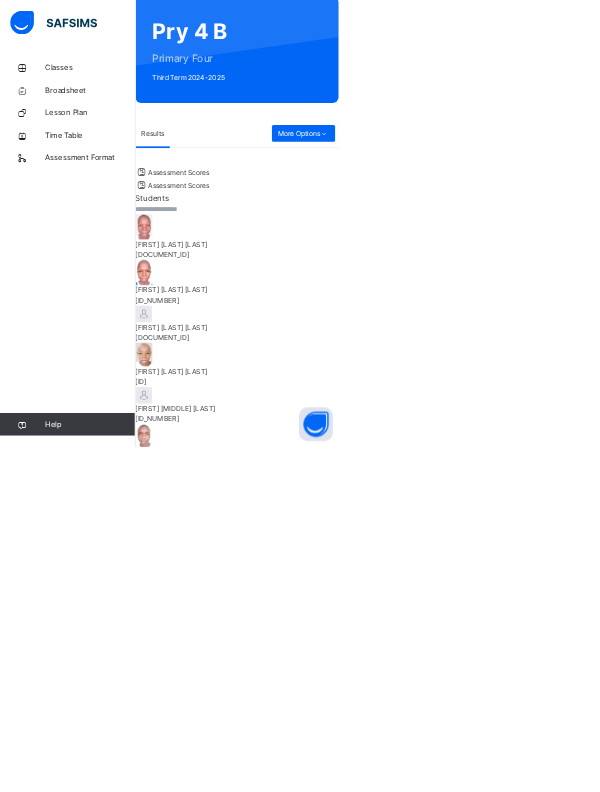 click on "Next Student" at bounding box center [420, 2761] 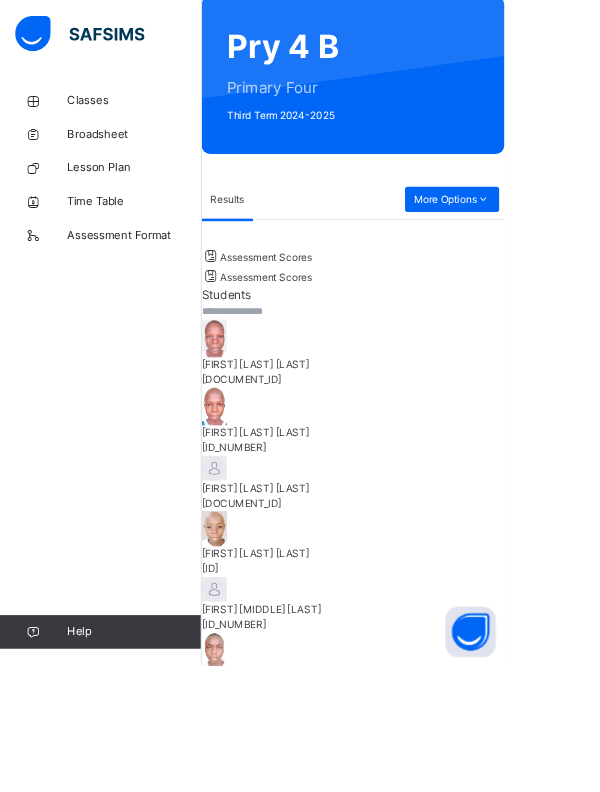 scroll, scrollTop: 356, scrollLeft: 0, axis: vertical 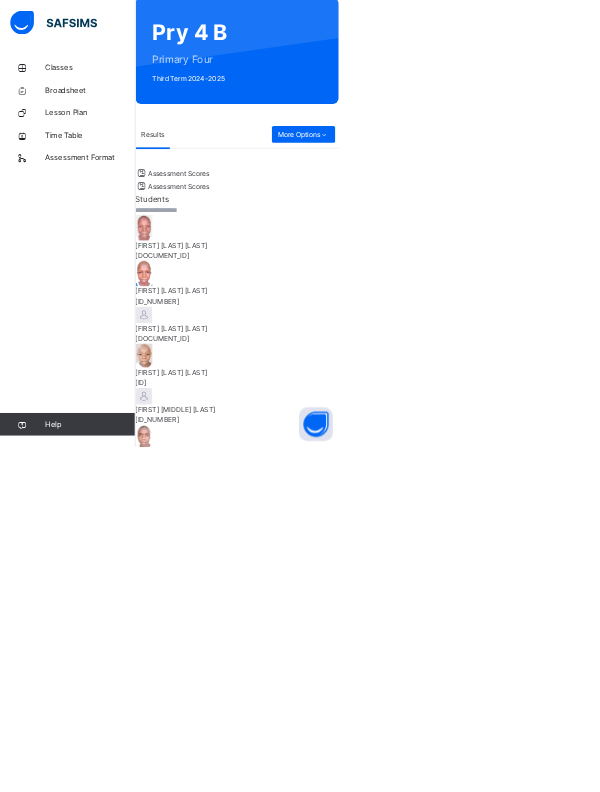 click on "Next Student" at bounding box center (420, 2731) 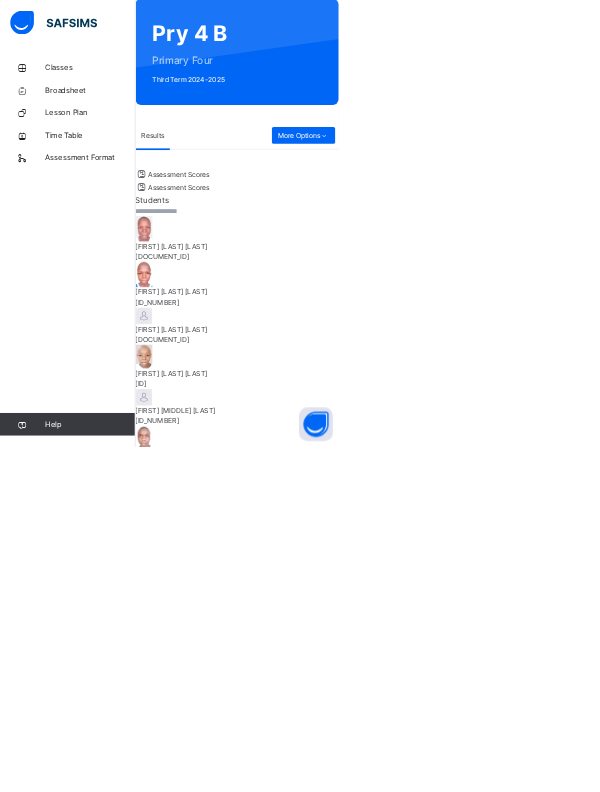 scroll, scrollTop: 365, scrollLeft: 0, axis: vertical 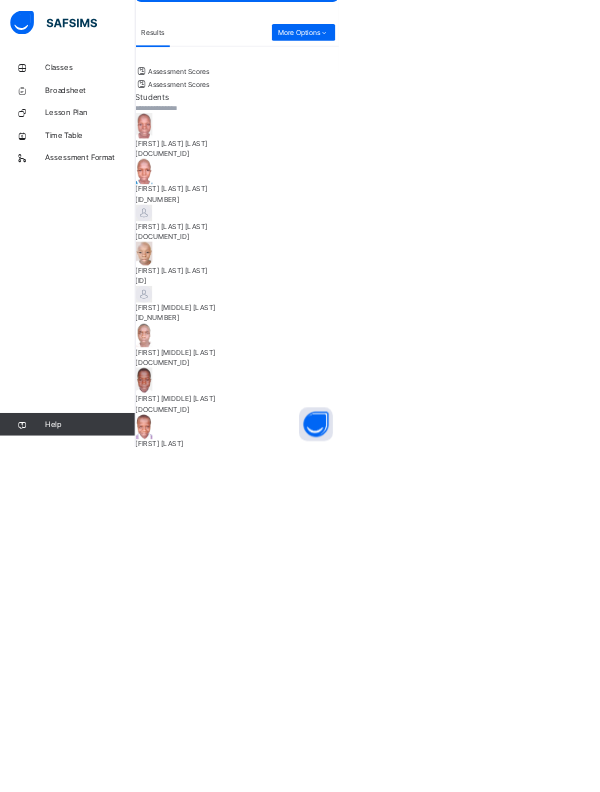 click on "Next Student" at bounding box center (276, 2577) 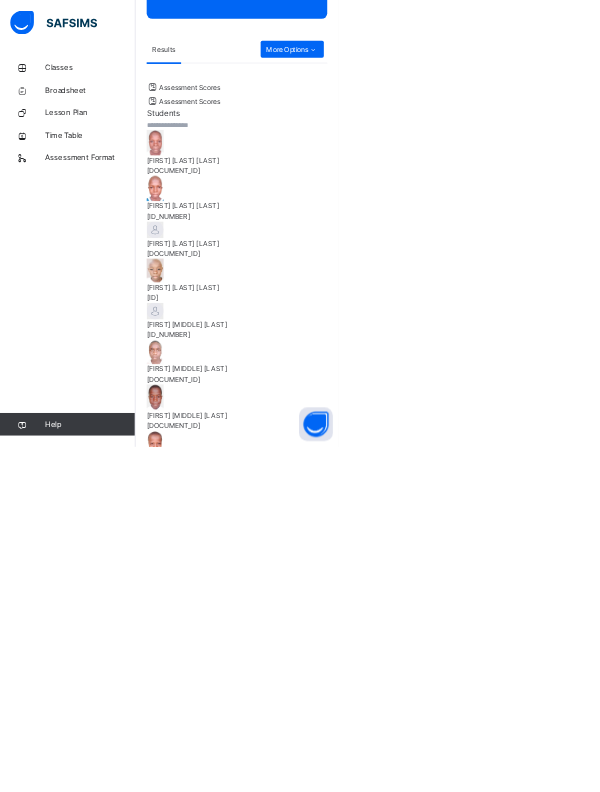 scroll, scrollTop: 0, scrollLeft: 0, axis: both 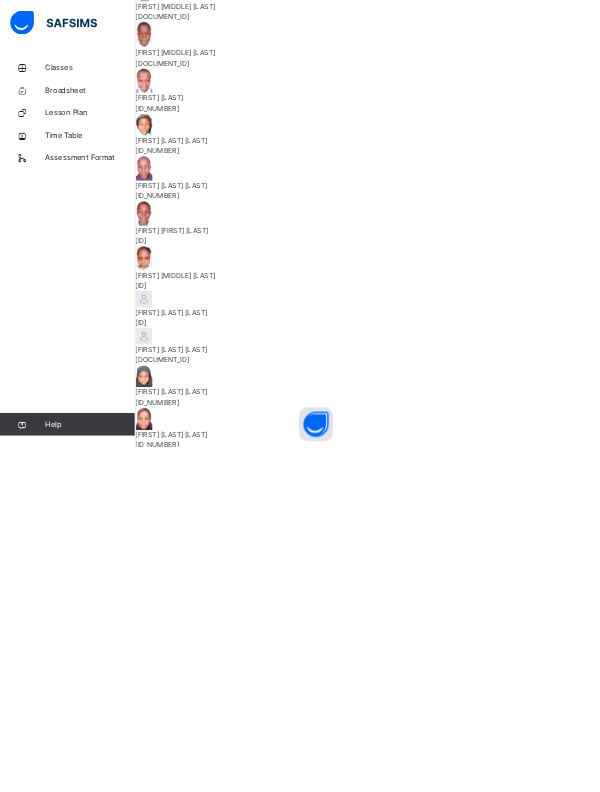 click on "Next Student" at bounding box center (276, 1960) 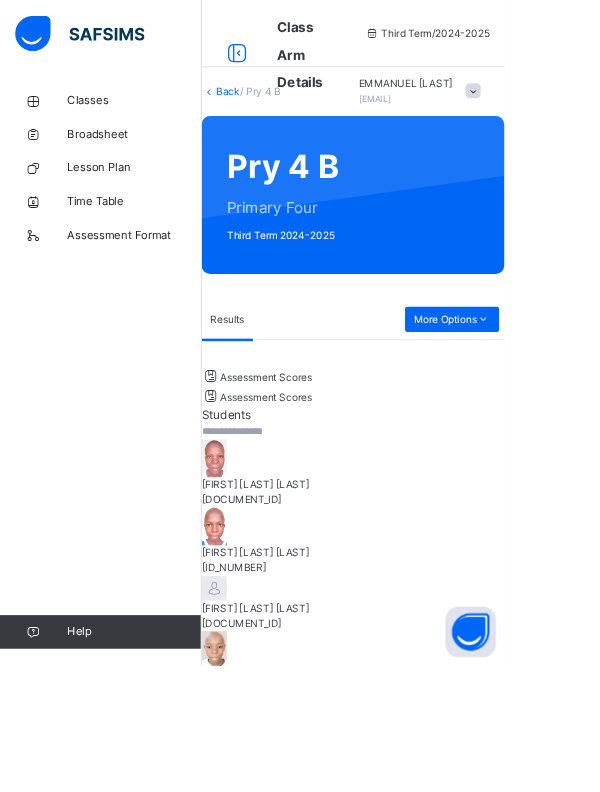 scroll, scrollTop: 356, scrollLeft: 0, axis: vertical 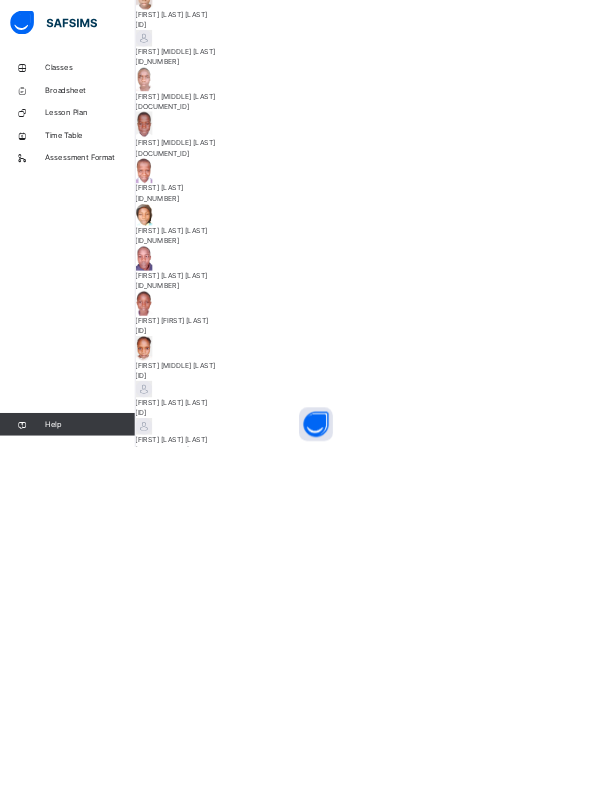 click at bounding box center [570, 2567] 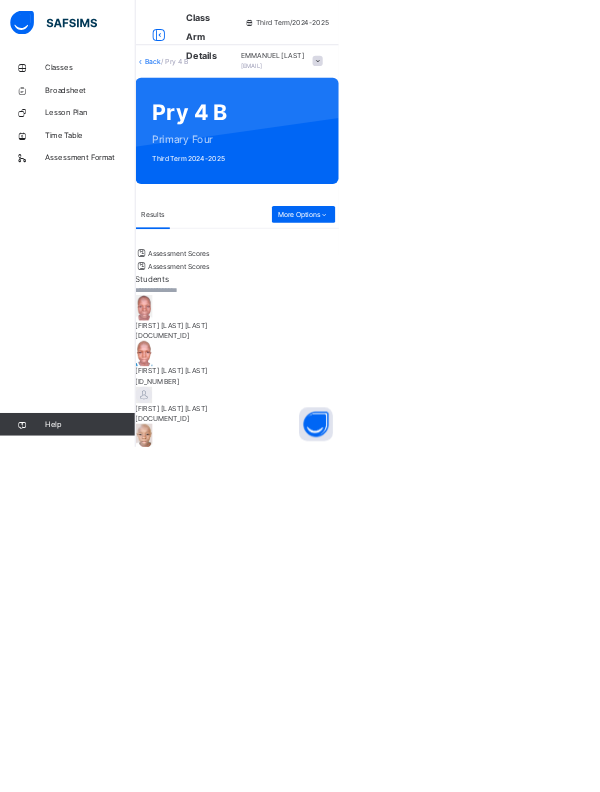 click on "Next Student" at bounding box center [420, 2893] 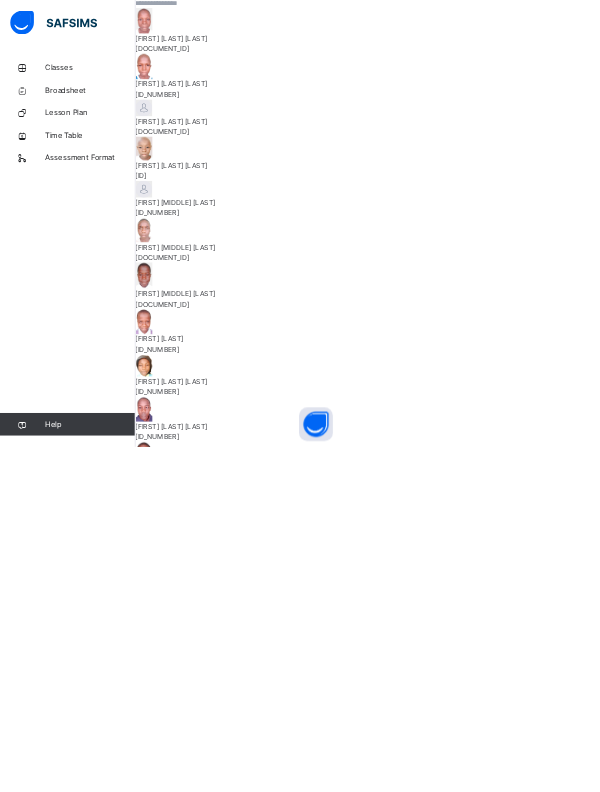scroll, scrollTop: 804, scrollLeft: 0, axis: vertical 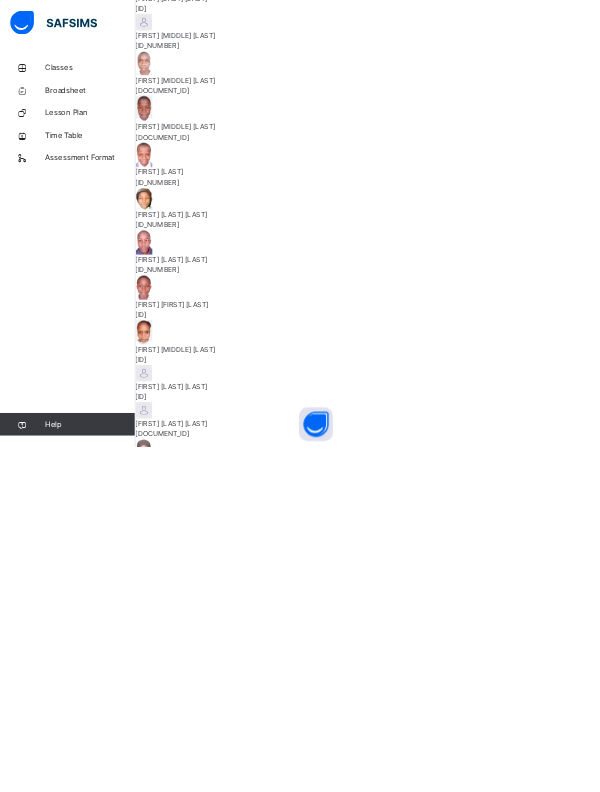 click on "[FIRST] [LAST] [LAST] [LAST]" at bounding box center [420, 2041] 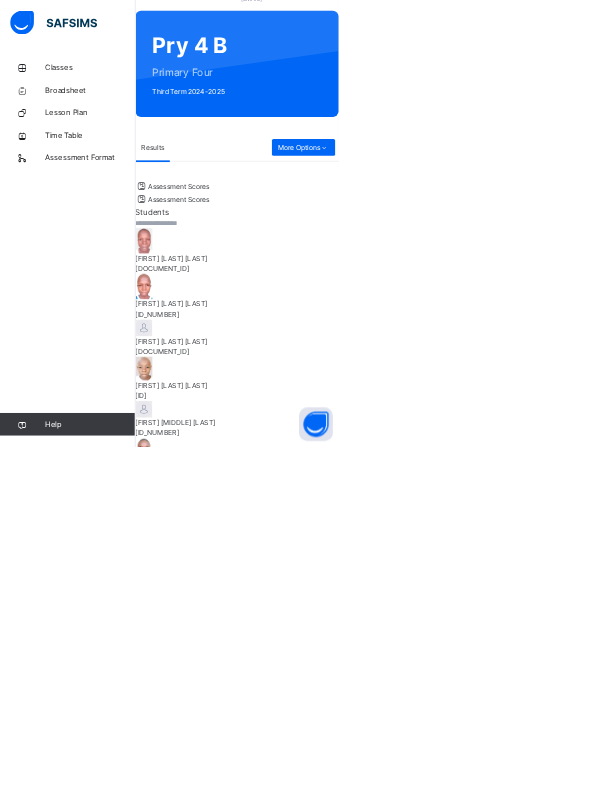 click on "Next Student" at bounding box center [420, 2778] 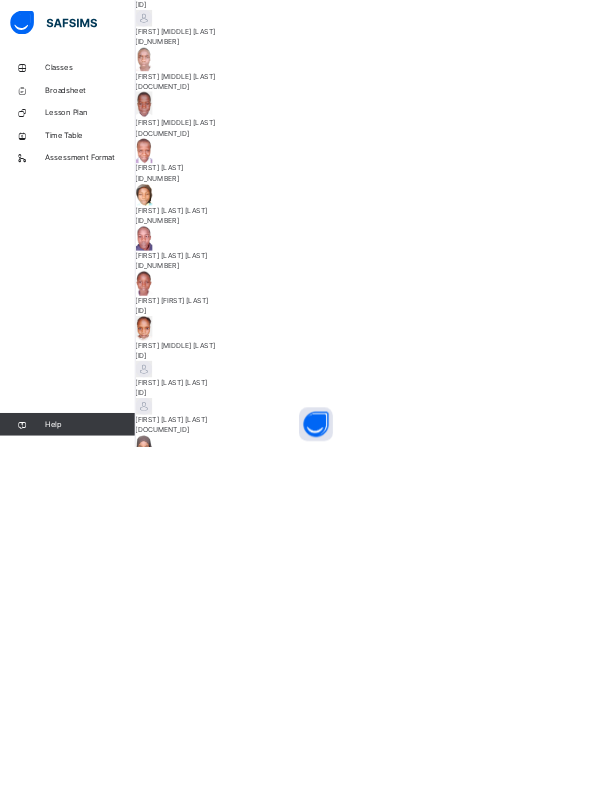 scroll, scrollTop: 838, scrollLeft: 0, axis: vertical 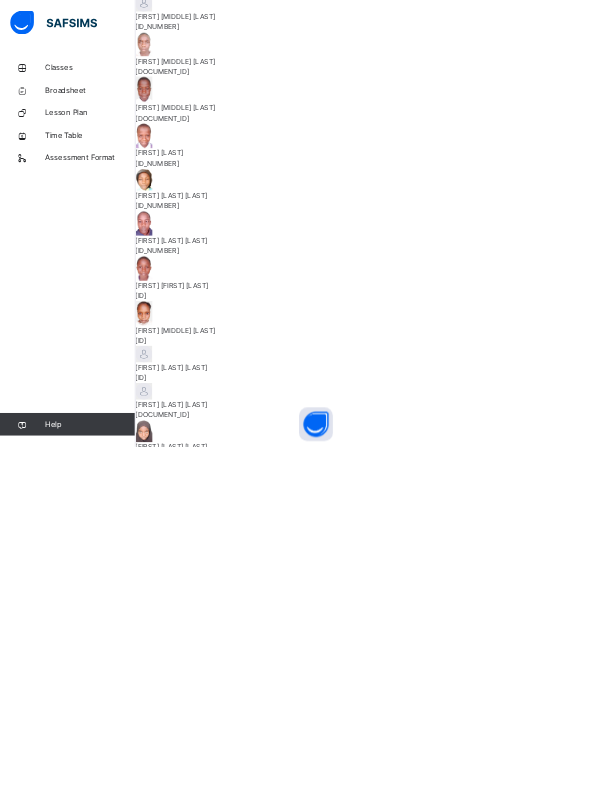 click at bounding box center [321, 2033] 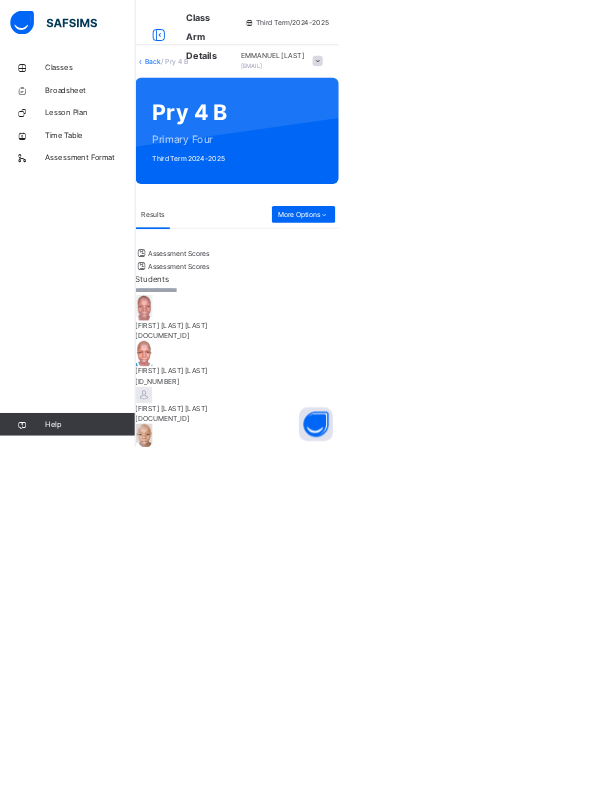 scroll, scrollTop: 365, scrollLeft: 0, axis: vertical 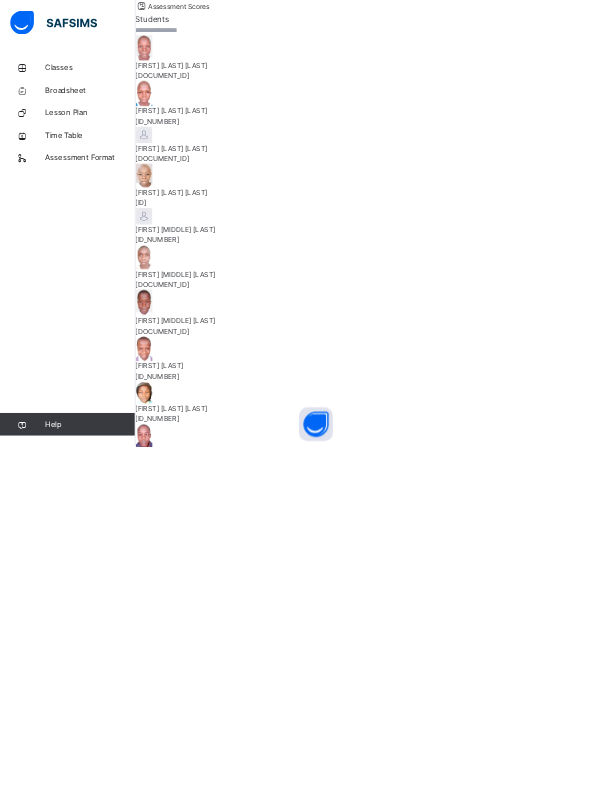 click on "[FIRST] [MIDDLE] [LAST] Performance Records Next Student" at bounding box center (420, 2373) 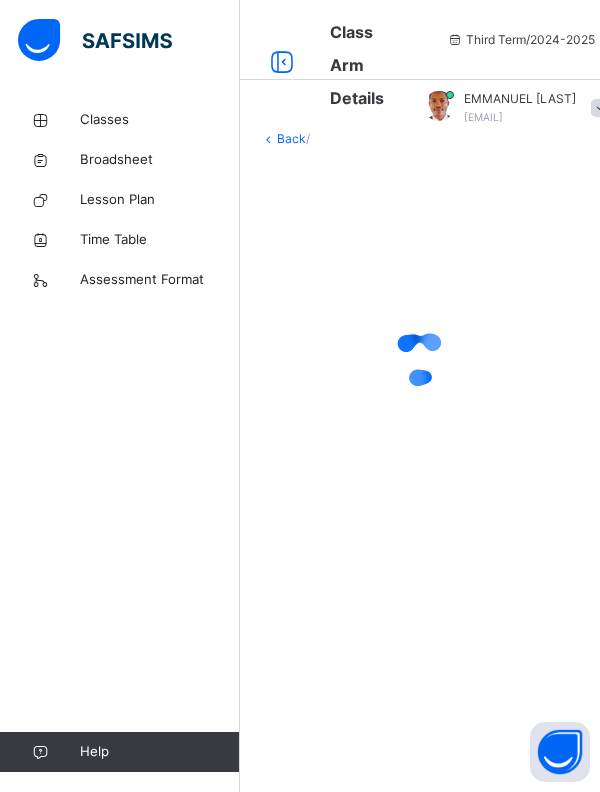 scroll, scrollTop: 0, scrollLeft: 0, axis: both 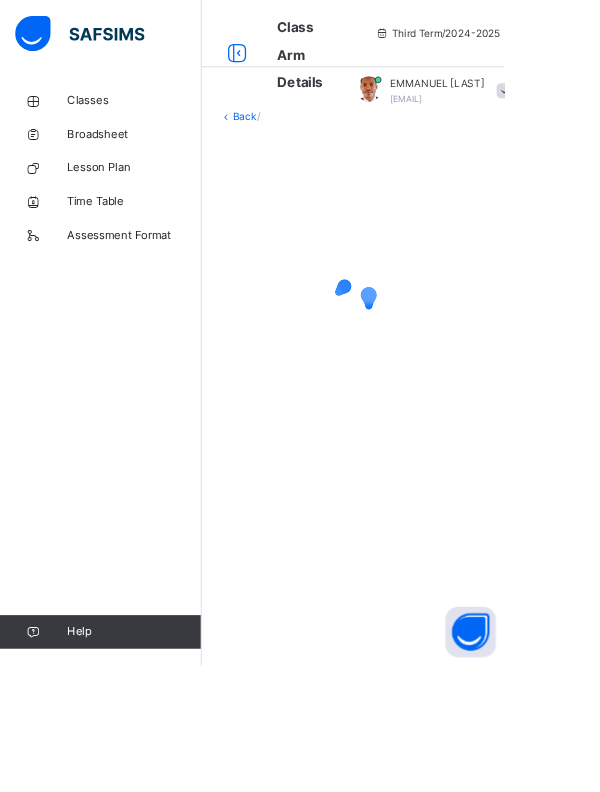 click on "Broadsheet" at bounding box center [120, 160] 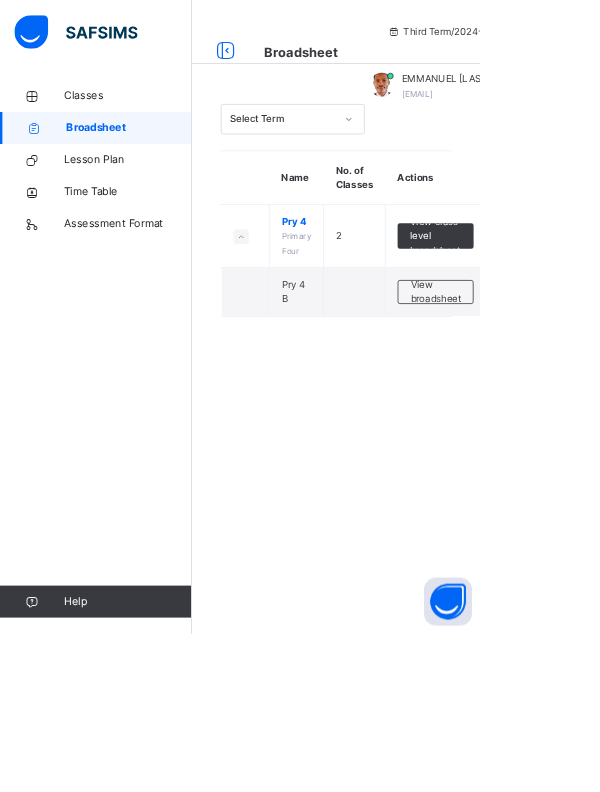 click on "View broadsheet" at bounding box center (544, 365) 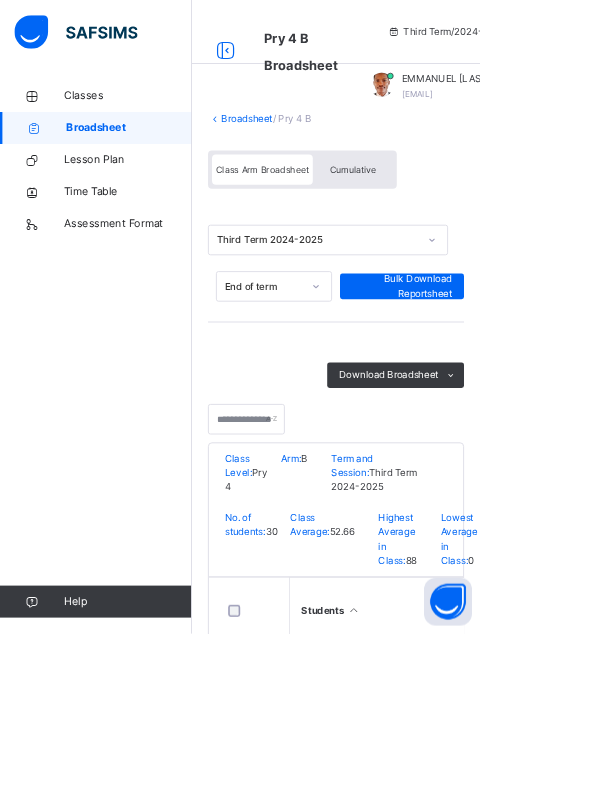 scroll, scrollTop: 169, scrollLeft: 0, axis: vertical 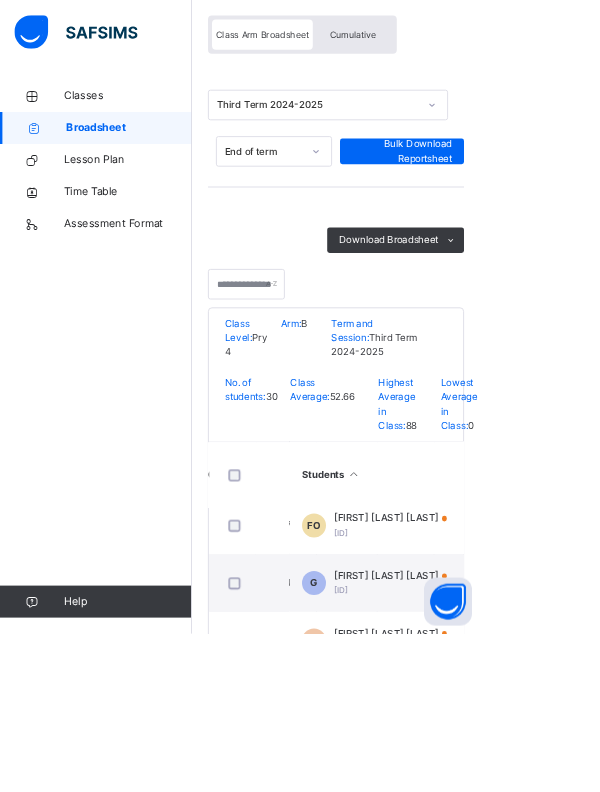 click on "Download Broadsheet" at bounding box center (486, 300) 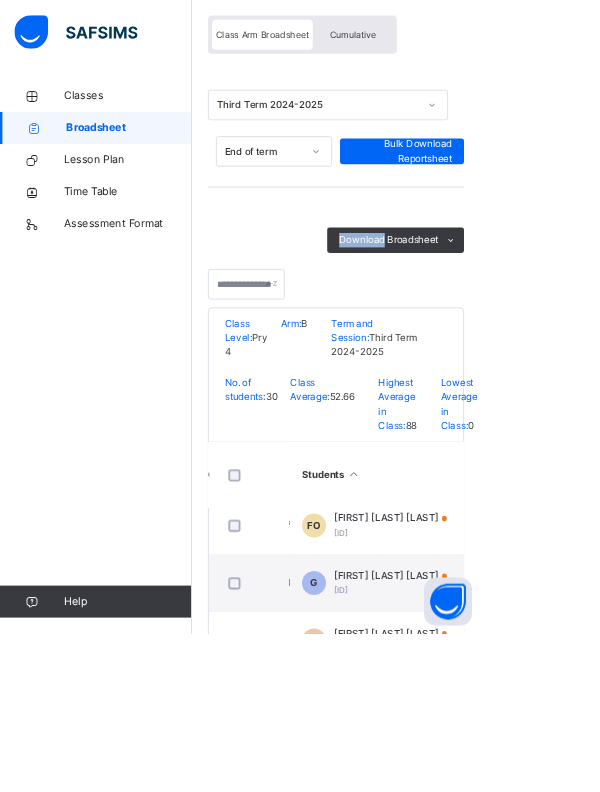 click on "PDF" at bounding box center [0, 0] 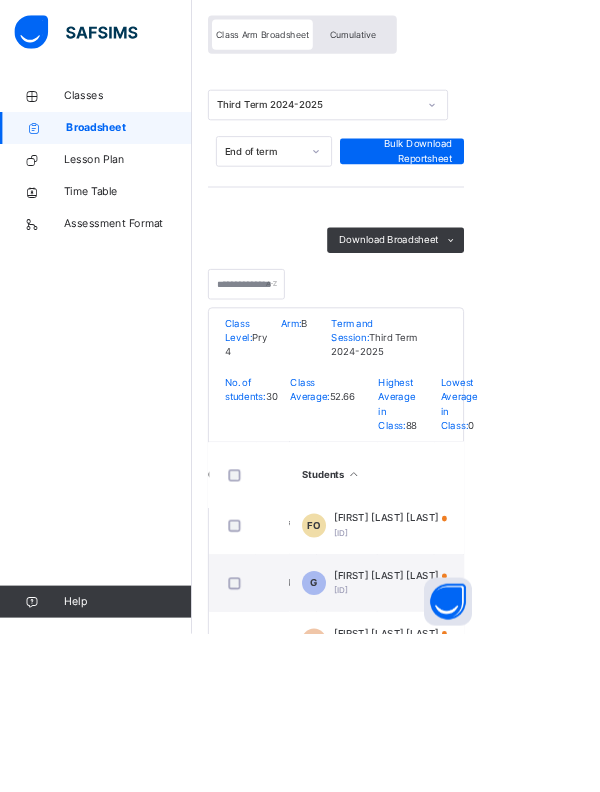 scroll, scrollTop: 0, scrollLeft: 0, axis: both 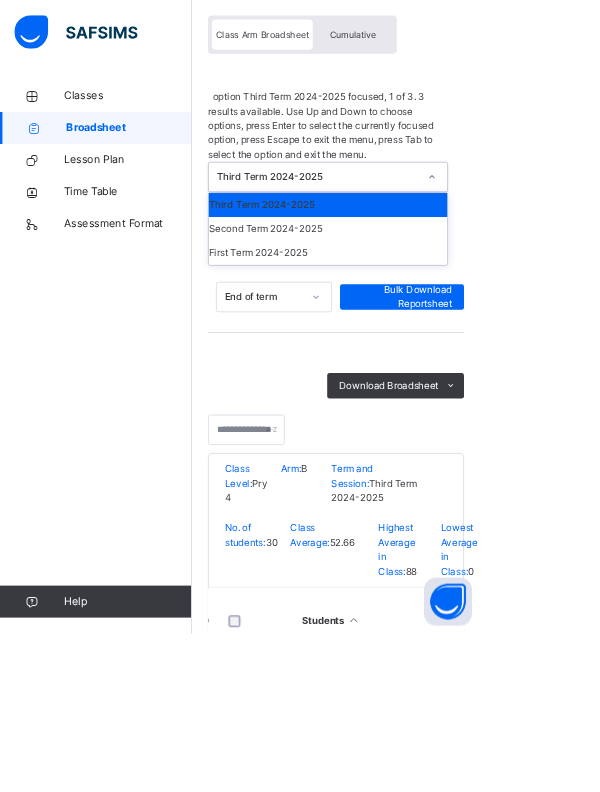 click on "Classes Broadsheet Lesson Plan Time Table Assessment Format   Help" at bounding box center (120, 436) 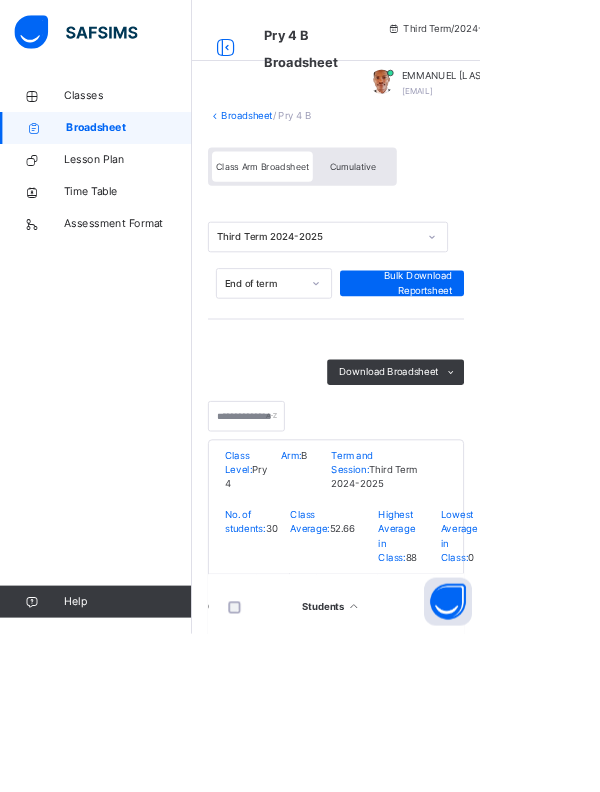 scroll, scrollTop: 0, scrollLeft: 0, axis: both 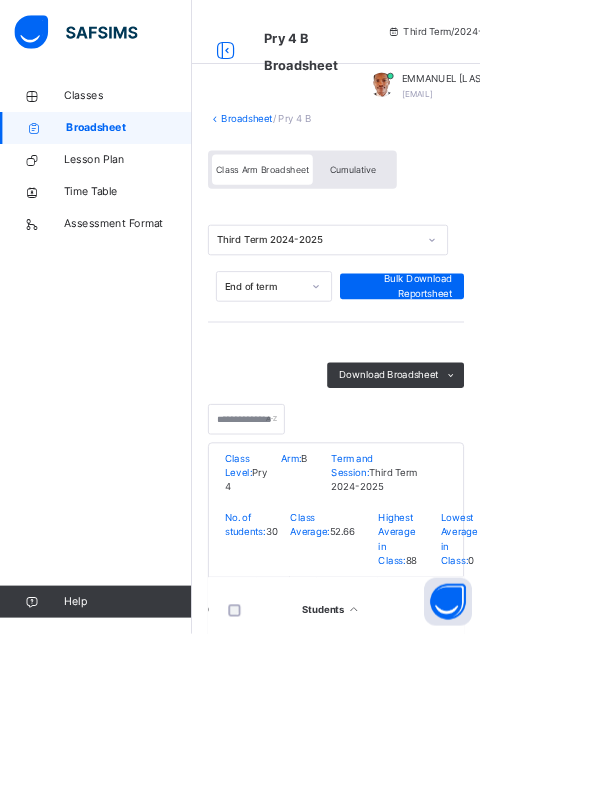 click on "Cumulative" at bounding box center (441, 212) 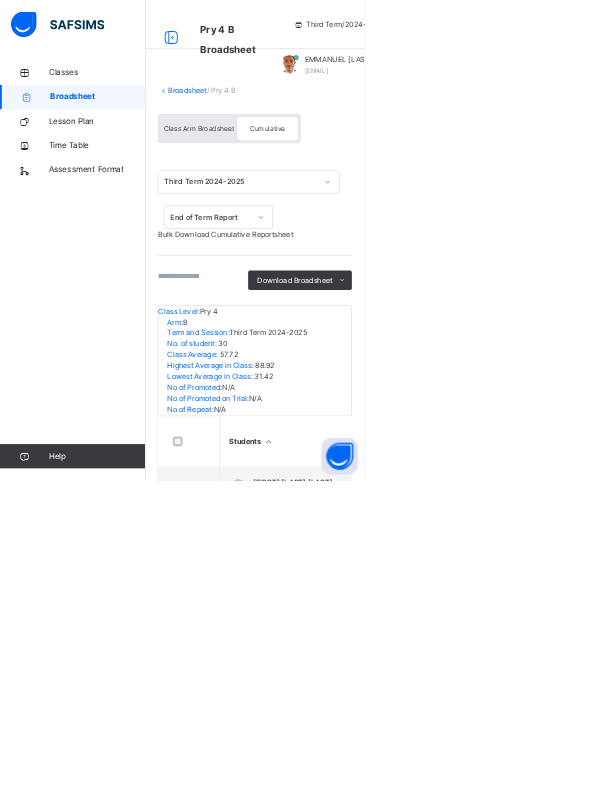 click on "Download Broadsheet" at bounding box center (486, 462) 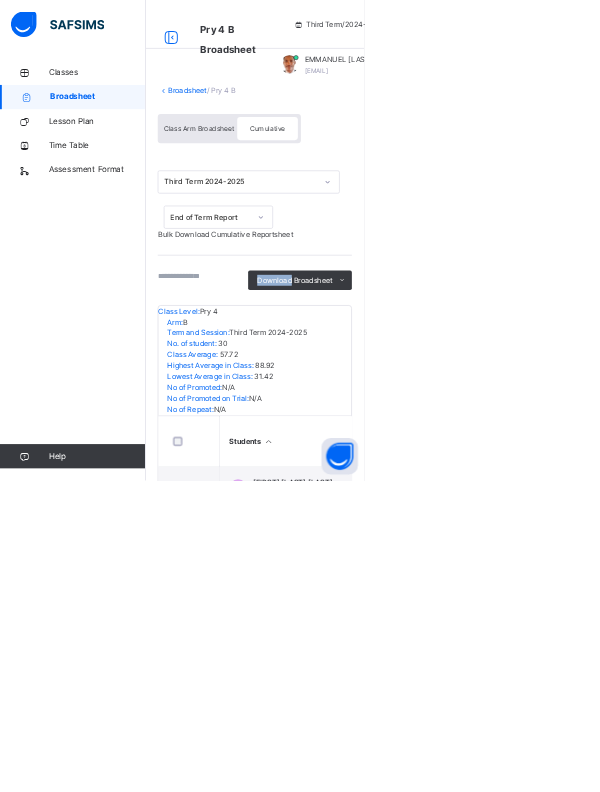 click on "PDF" at bounding box center [0, 0] 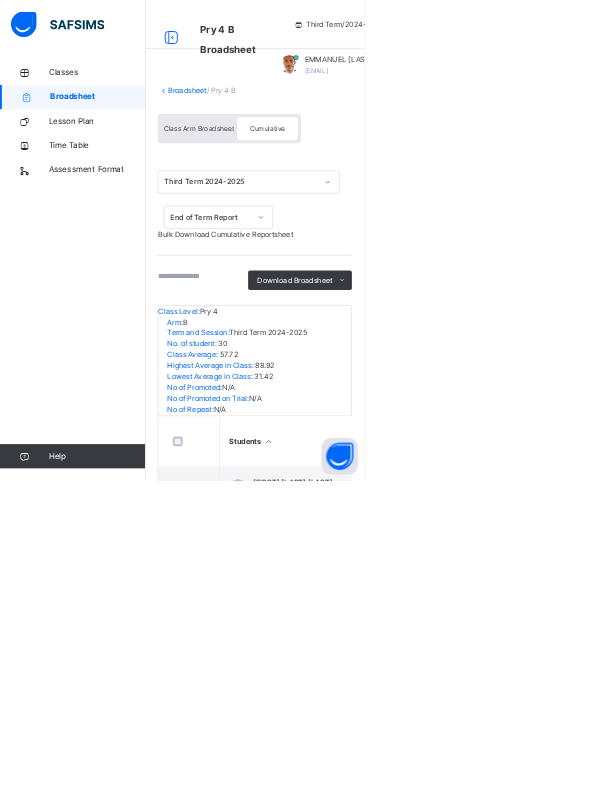 scroll, scrollTop: 0, scrollLeft: 0, axis: both 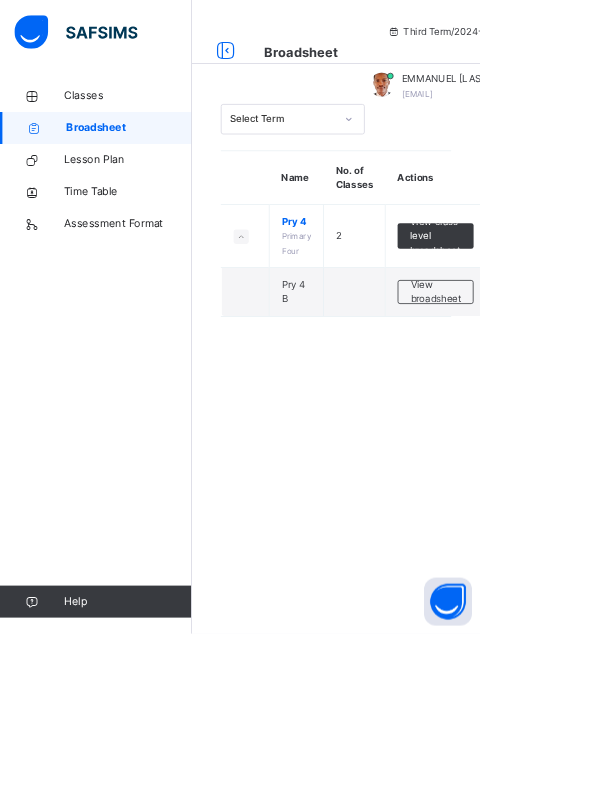 click on "View broadsheet" at bounding box center [544, 365] 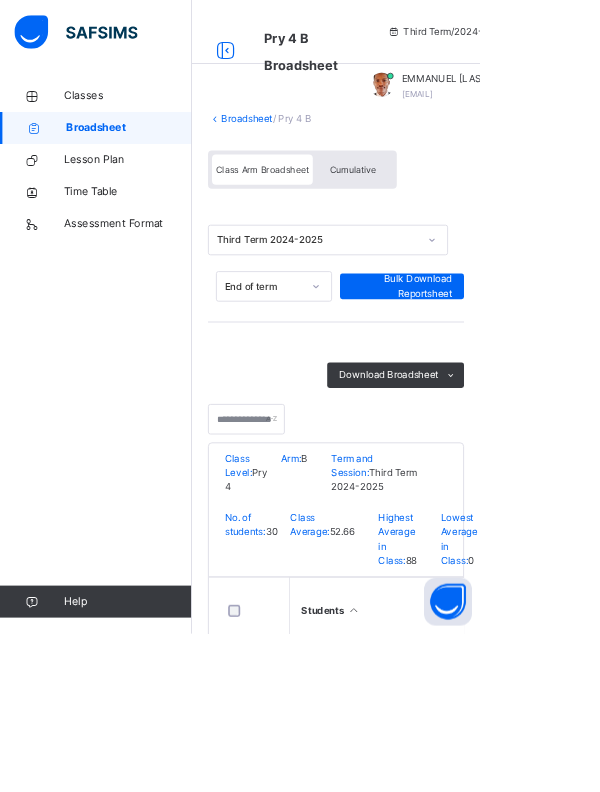 click on "Broadsheet" at bounding box center (309, 148) 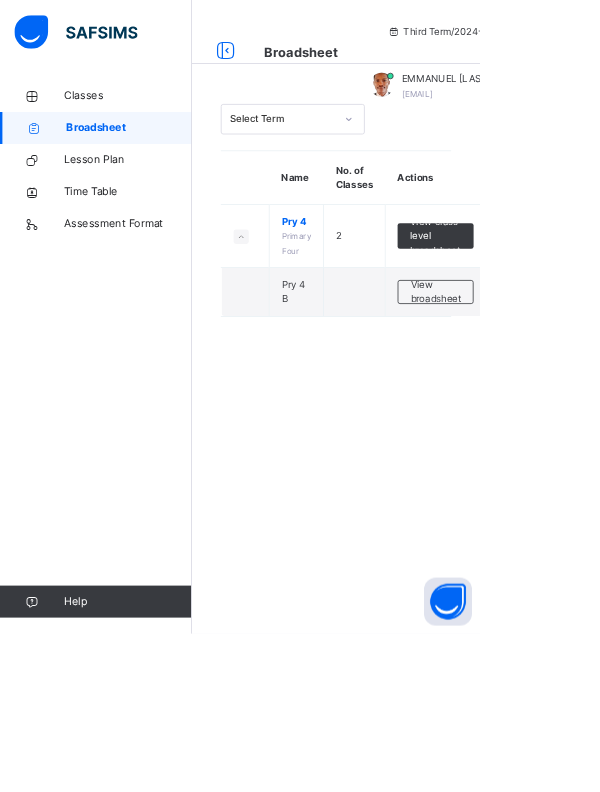 click on "Pry 4     Primary Four" at bounding box center (371, 295) 